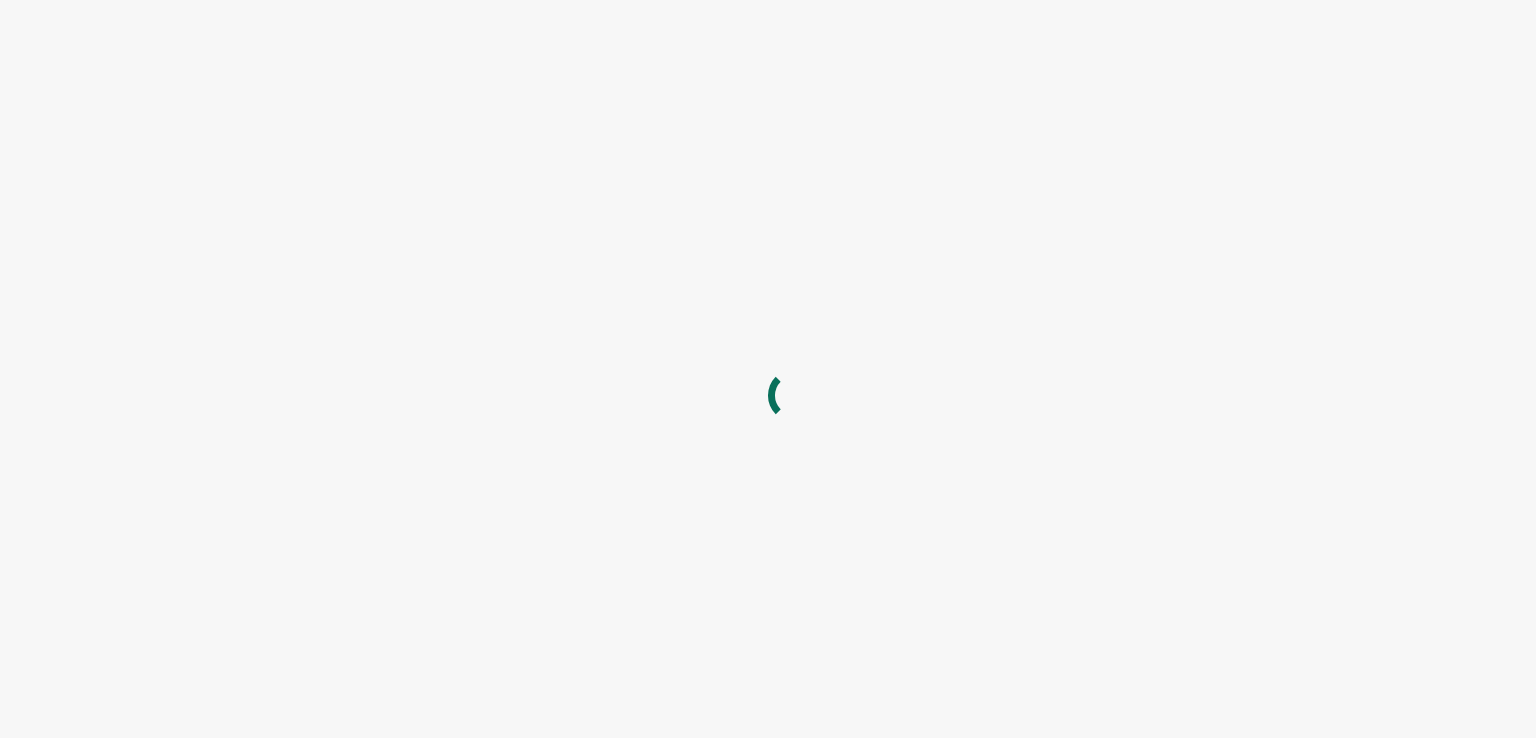 scroll, scrollTop: 0, scrollLeft: 0, axis: both 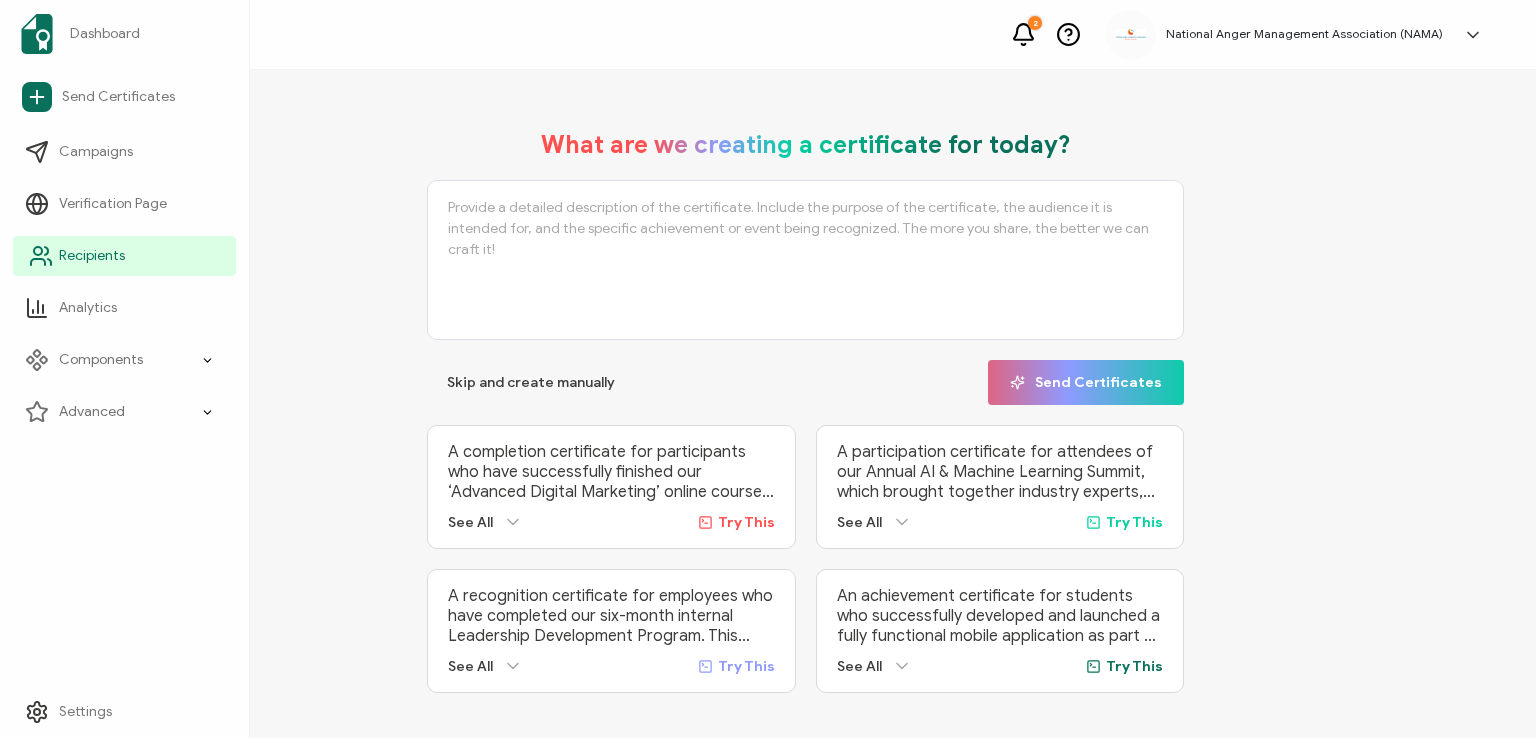 click on "Recipients" at bounding box center (92, 256) 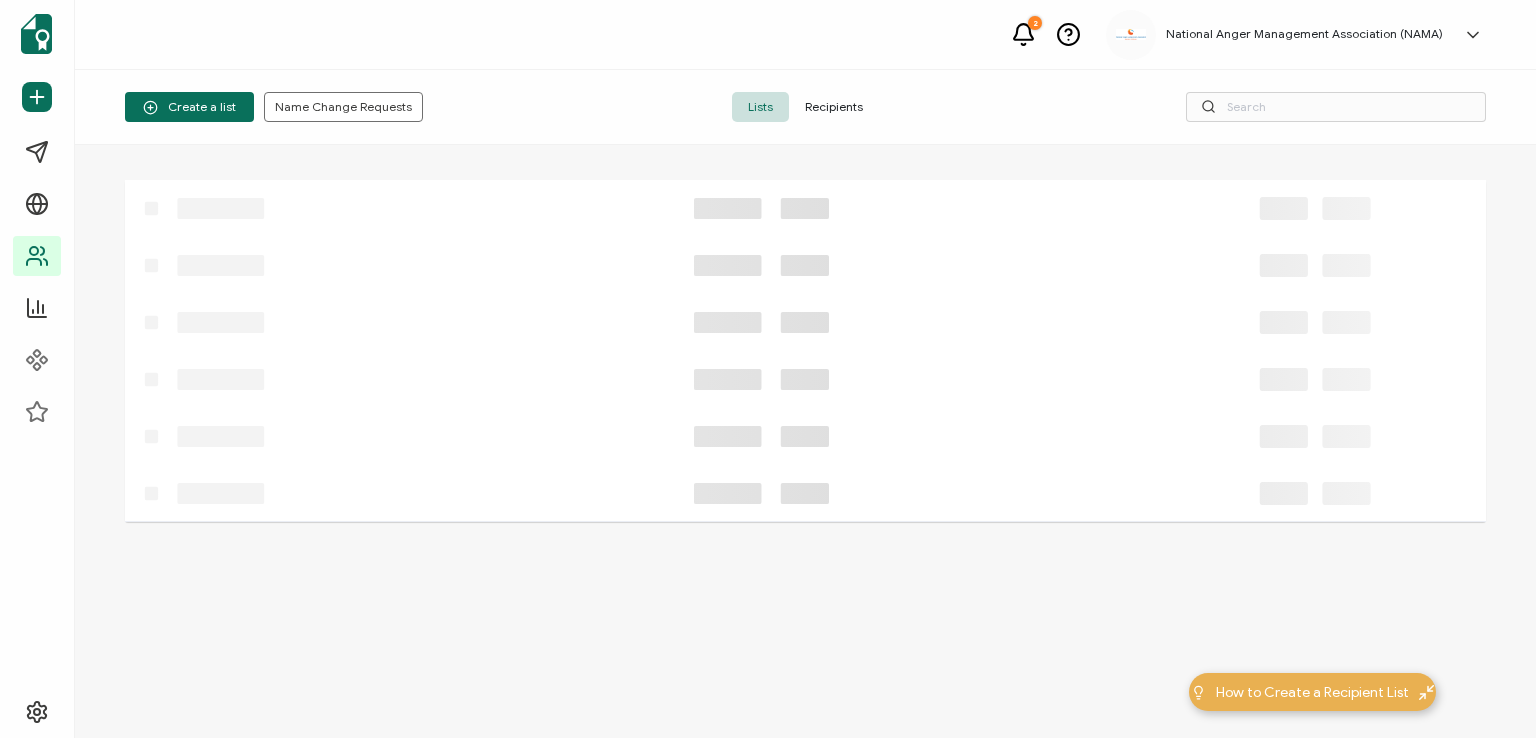 click on "Recipients" at bounding box center [834, 107] 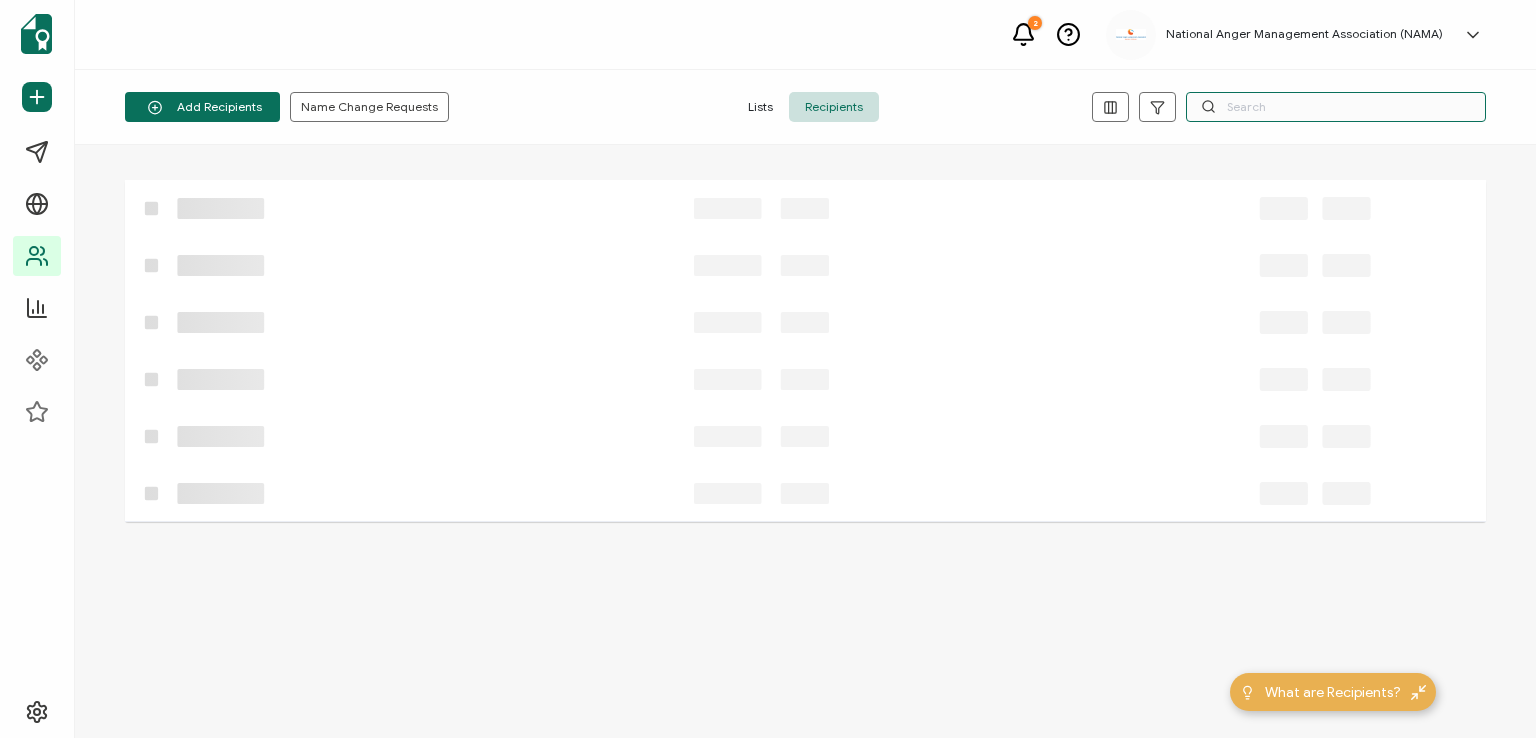 paste on "[FIRST] [LAST]" 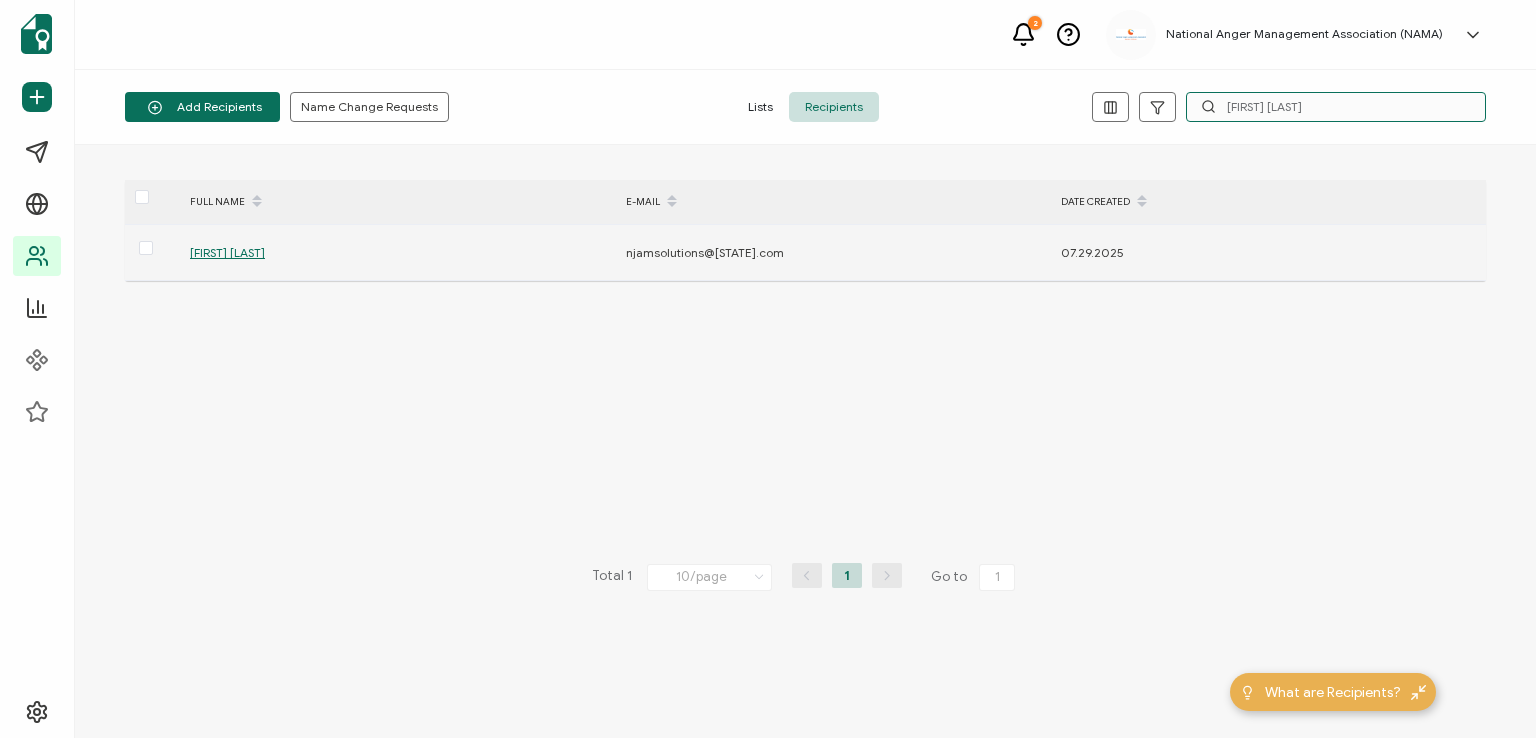 type on "[FIRST] [LAST]" 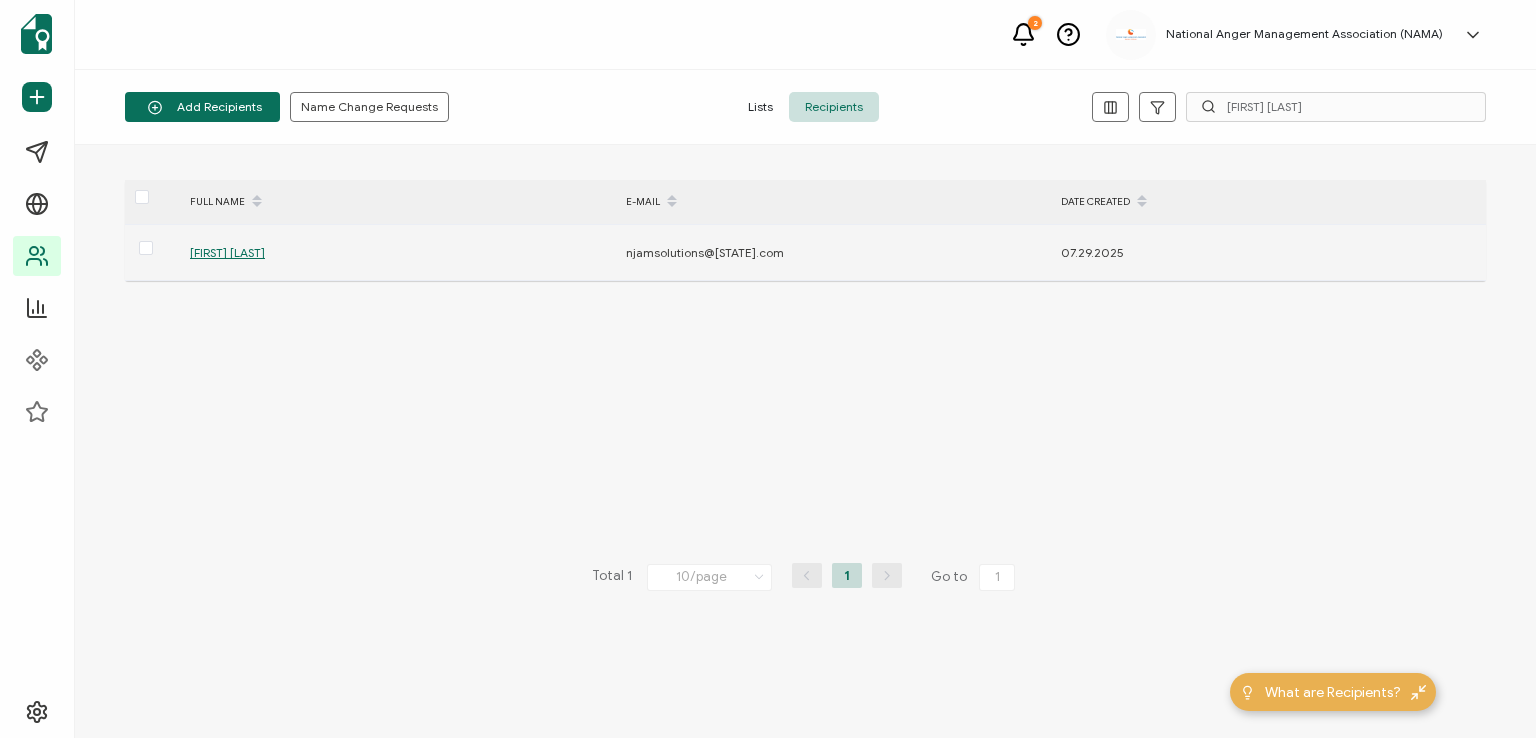click on "[FIRST] [LAST]" at bounding box center [227, 252] 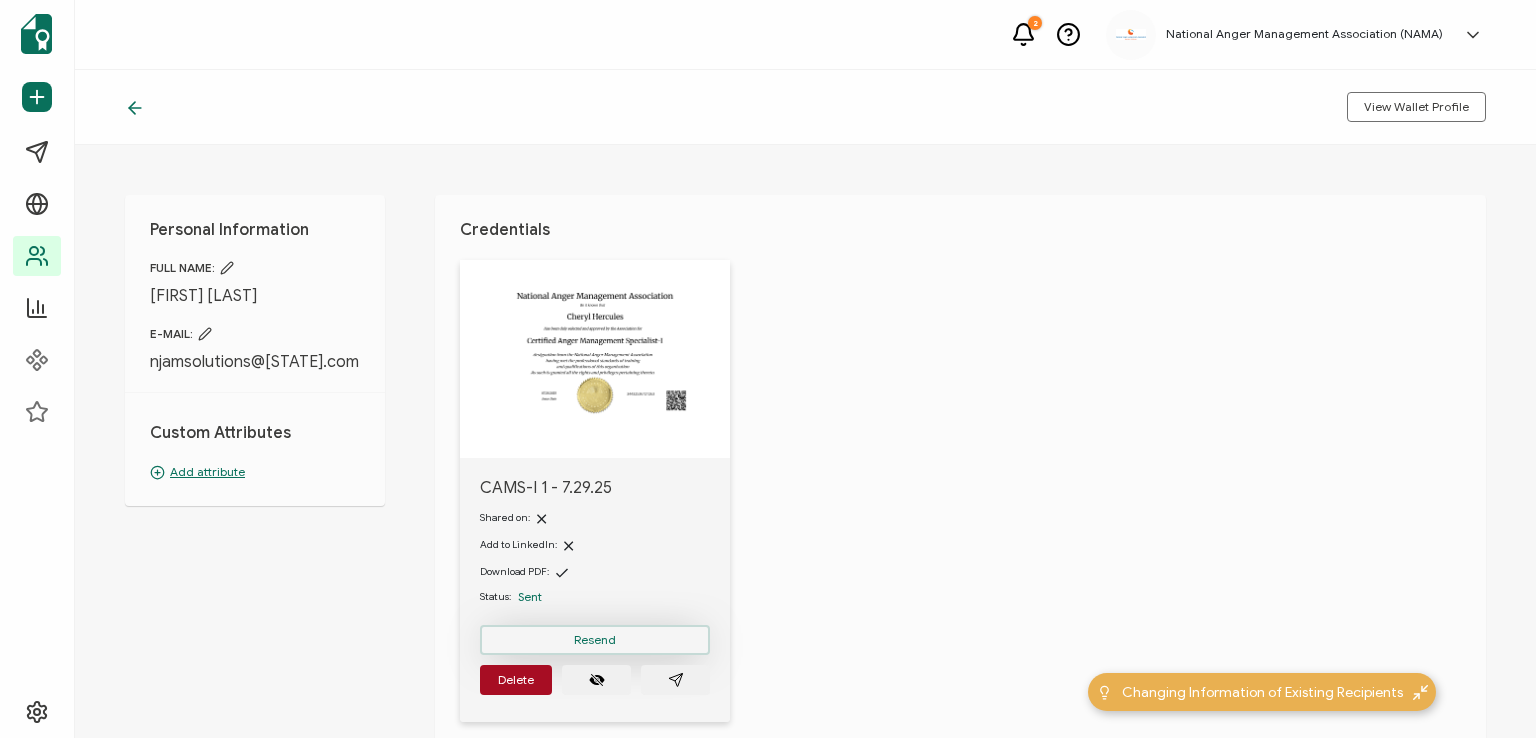 click on "Resend" at bounding box center [595, 640] 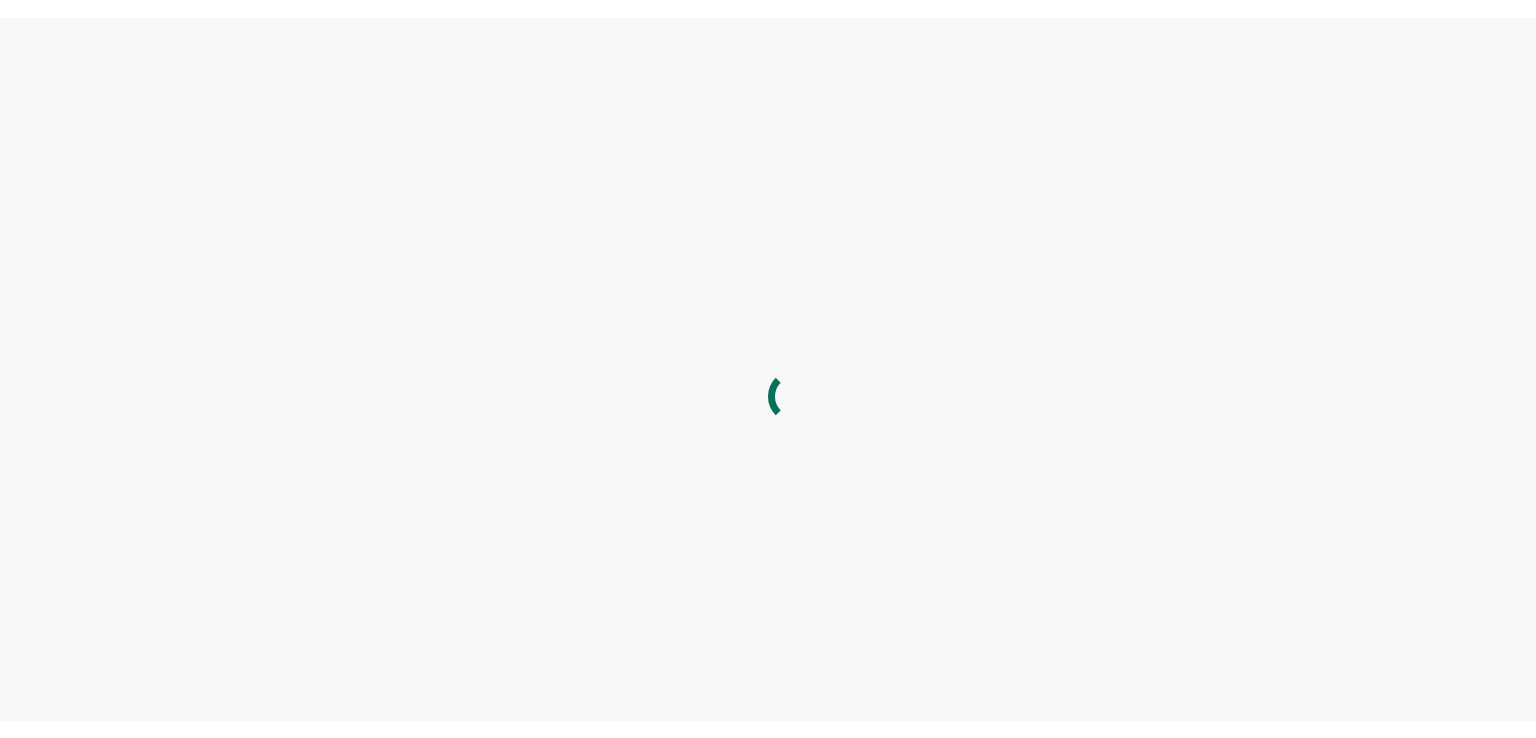 scroll, scrollTop: 0, scrollLeft: 0, axis: both 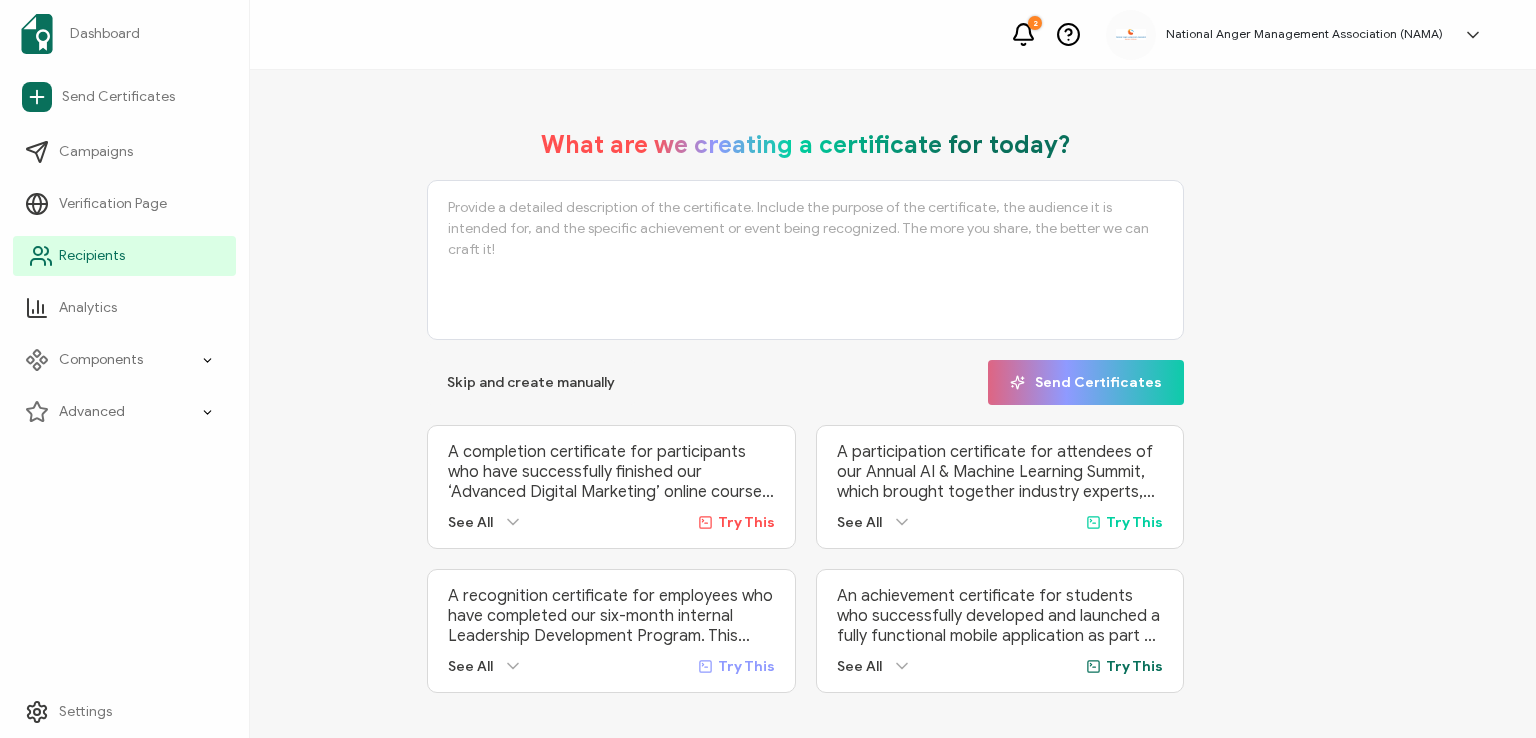 click on "Recipients" at bounding box center [92, 256] 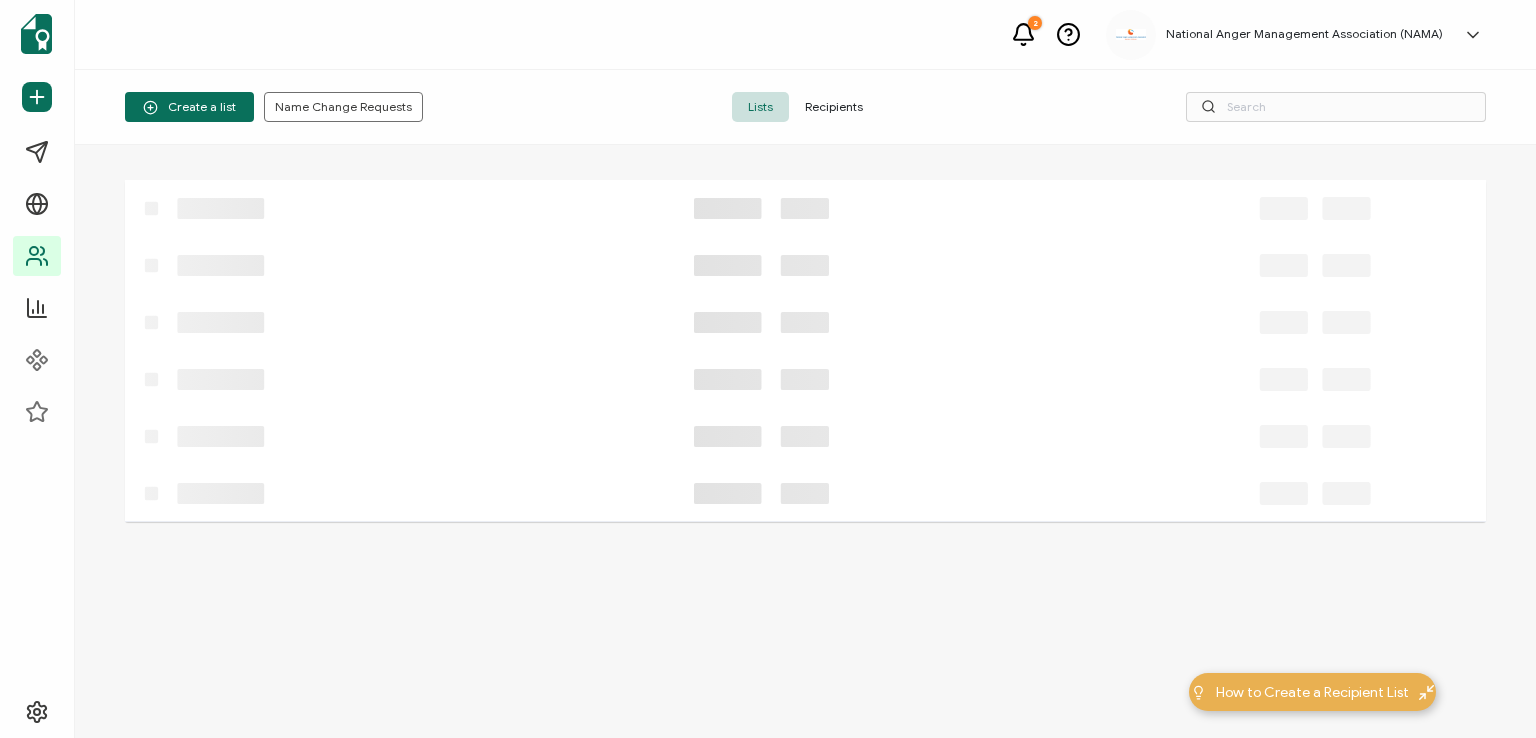 click on "Recipients" at bounding box center (834, 107) 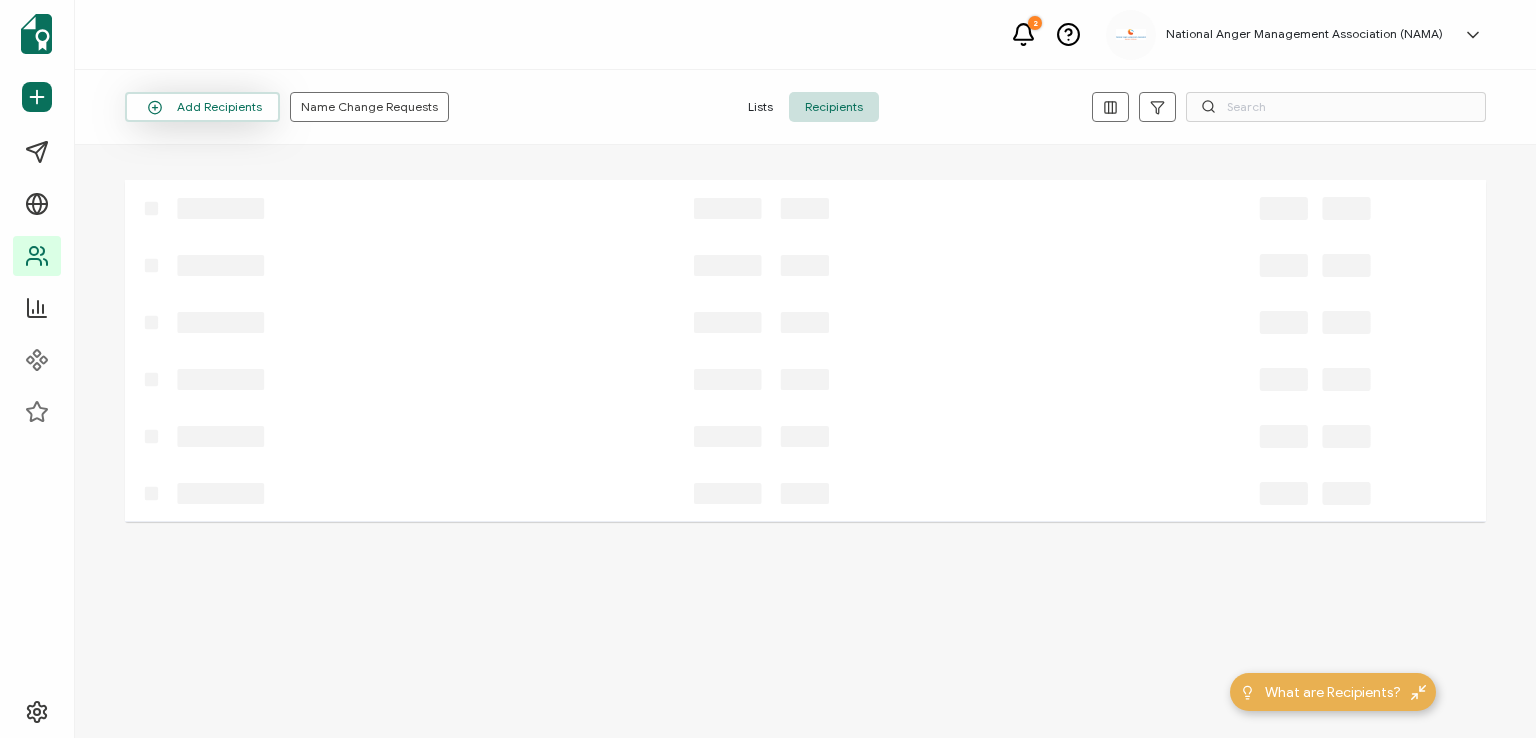 click on "Add Recipients" at bounding box center (202, 107) 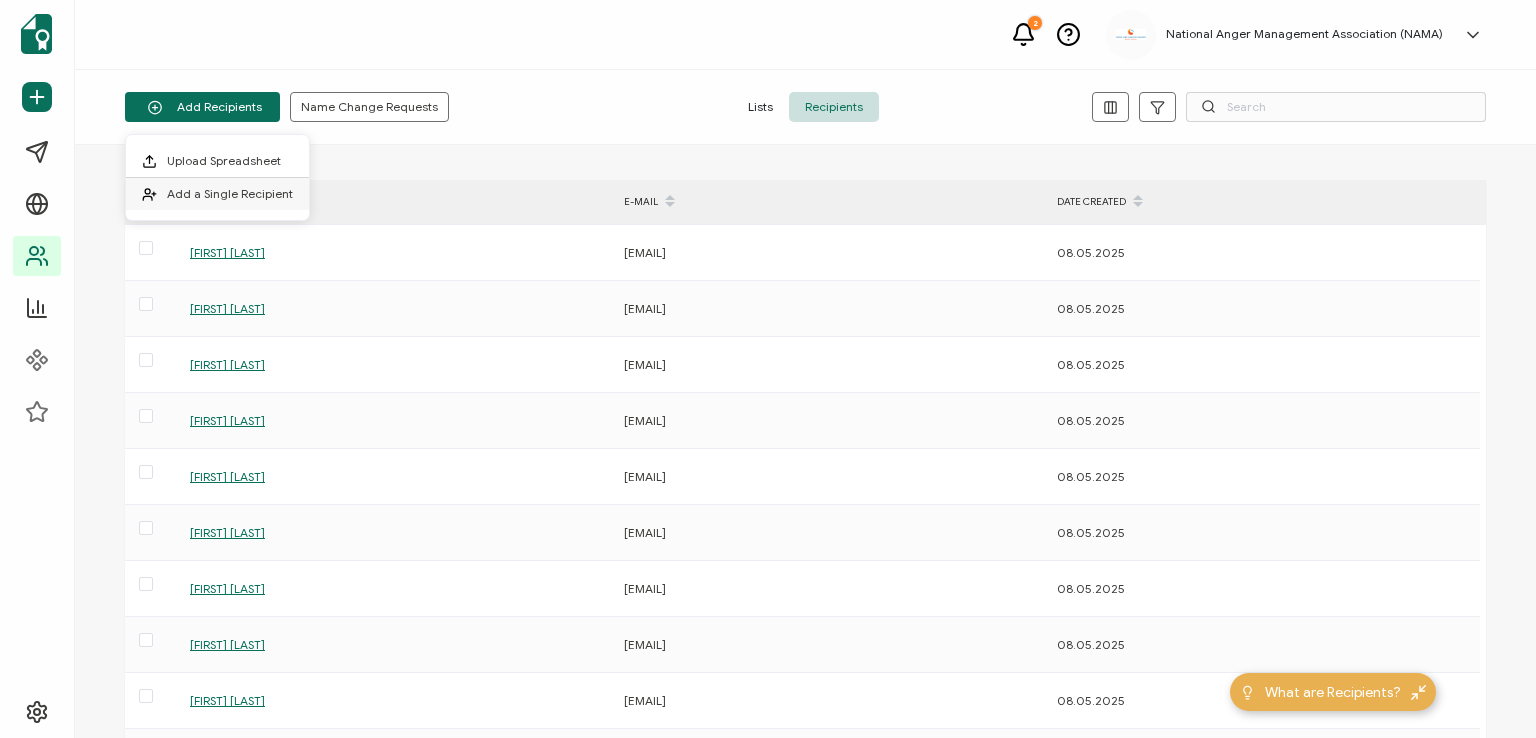 click on "Add a Single Recipient" at bounding box center [230, 193] 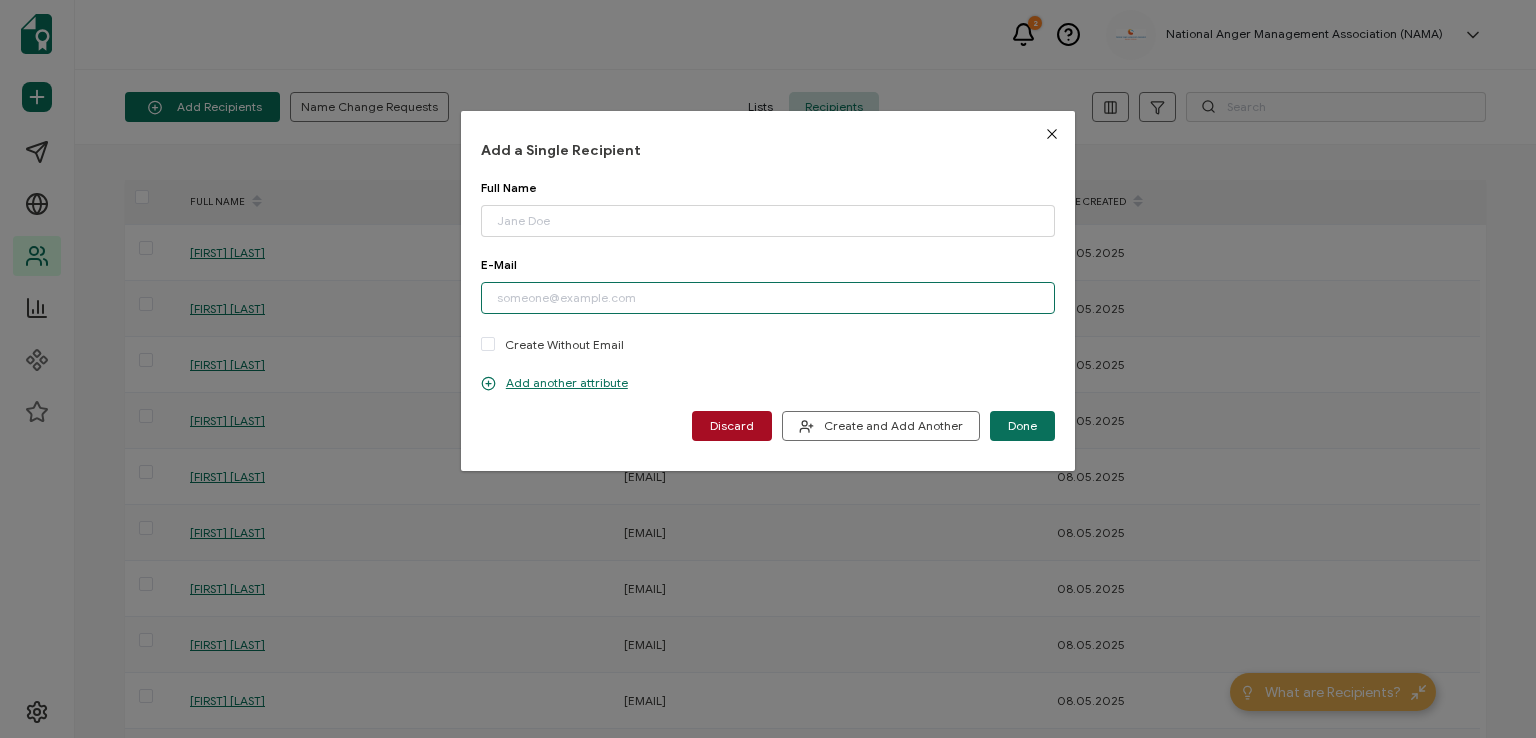 paste on "apostolicdad1@gmail.com" 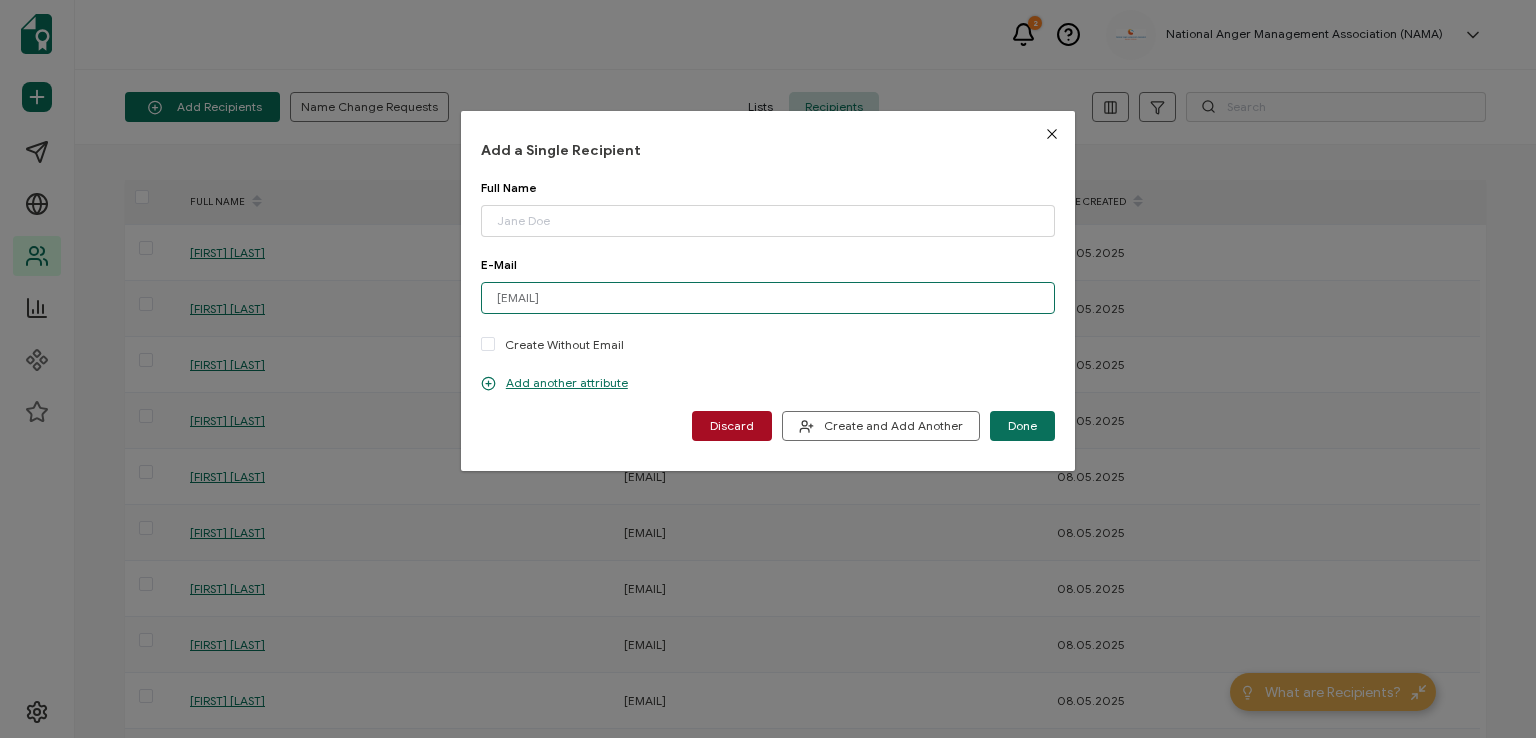 type on "apostolicdad1@gmail.com" 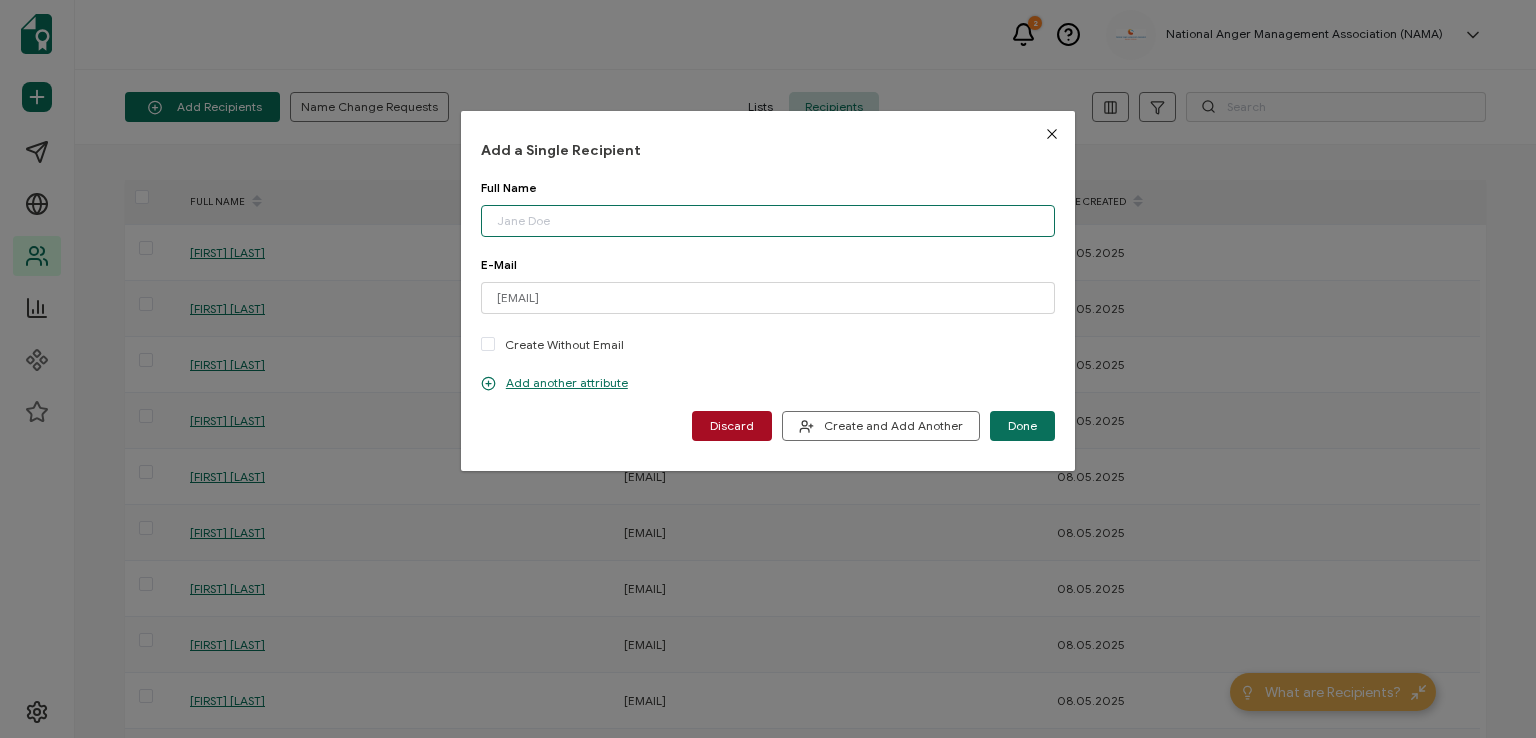 paste on "Brent Wedding" 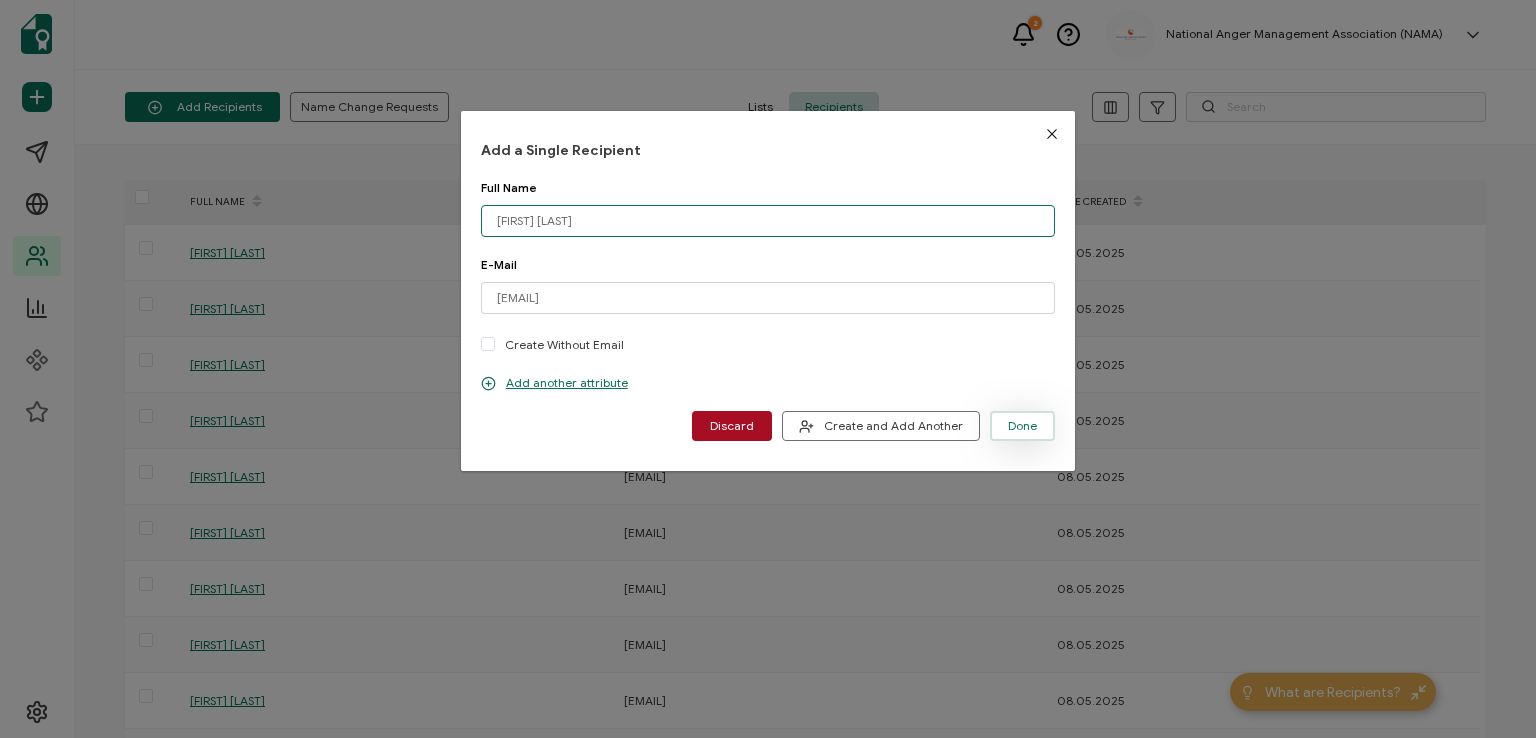 type on "Brent Wedding" 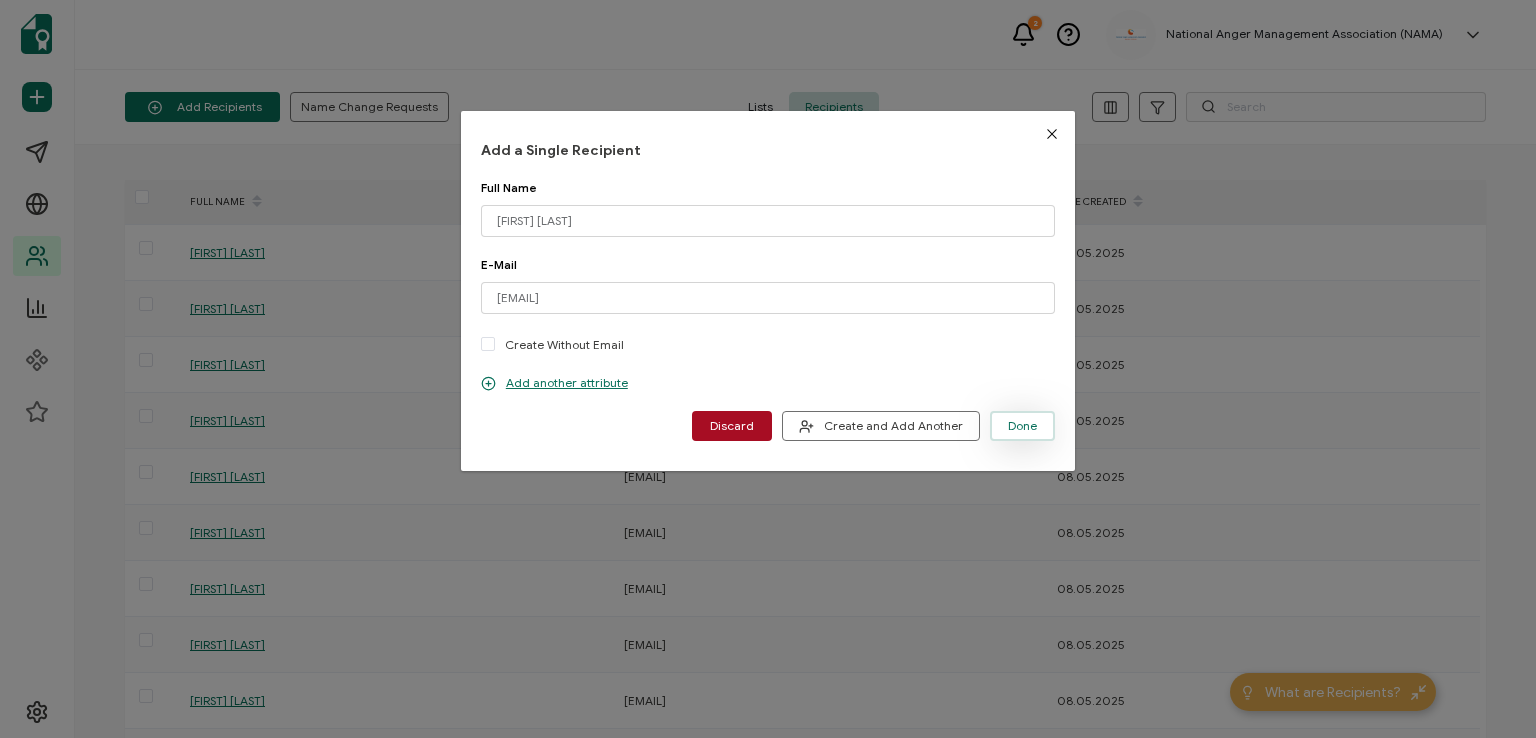 click on "Done" at bounding box center [1022, 426] 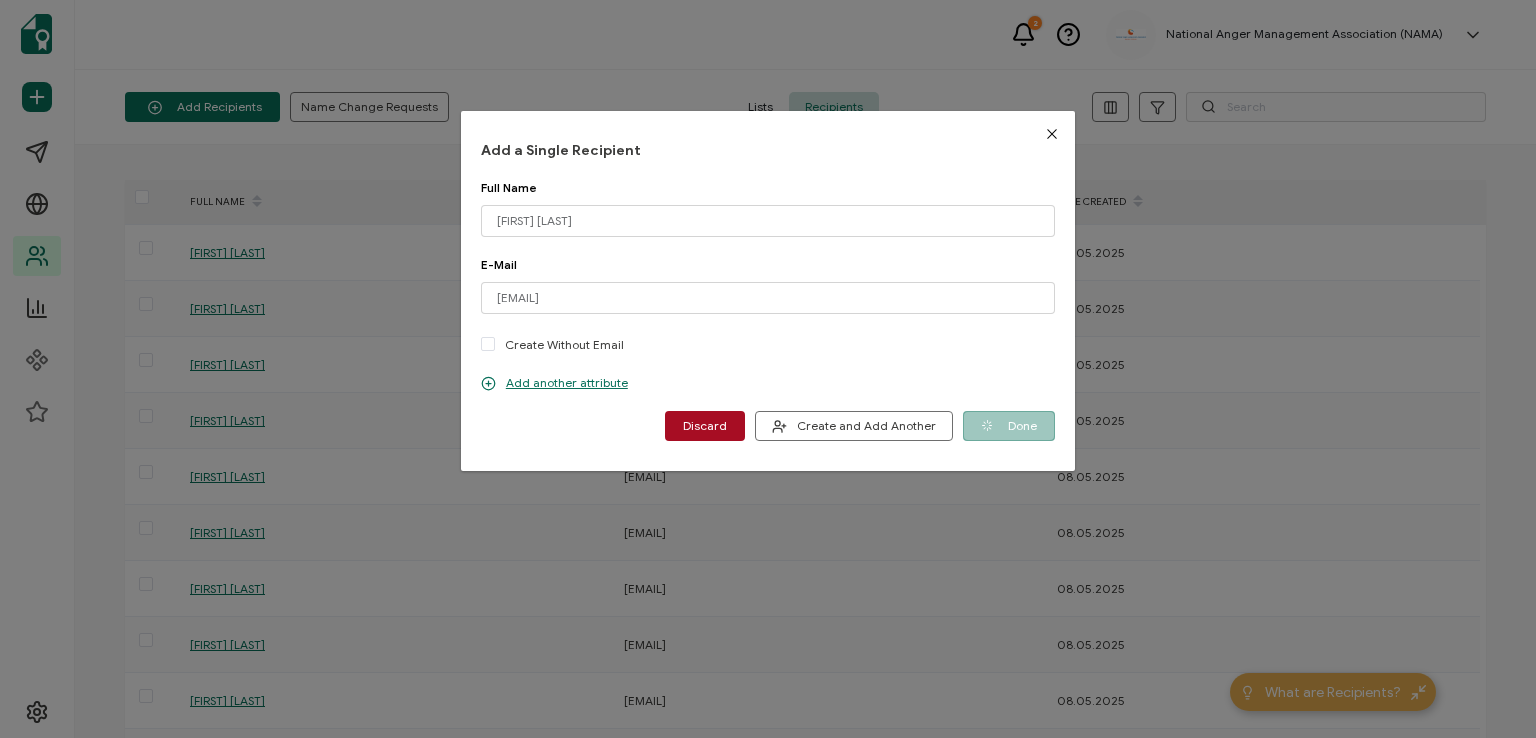 type 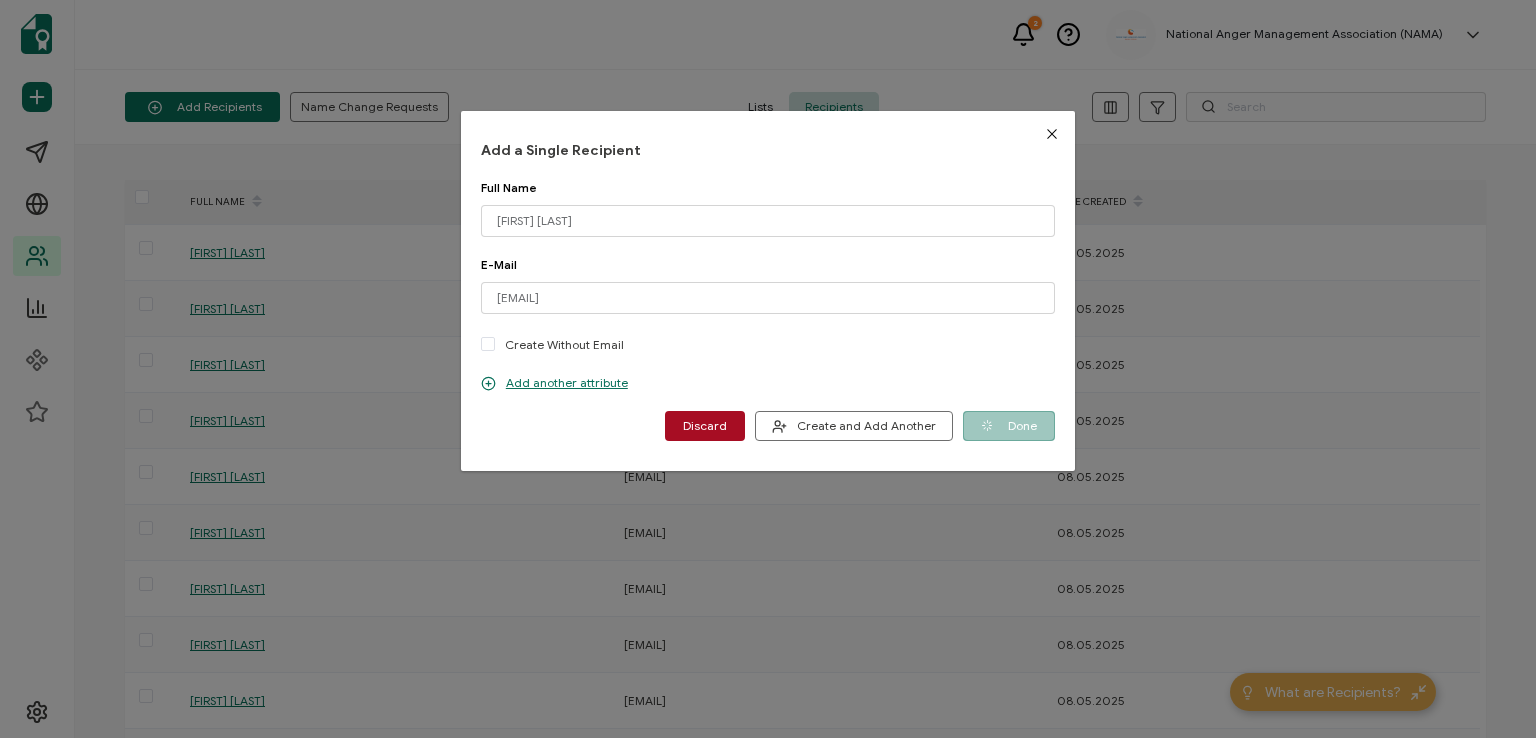 type 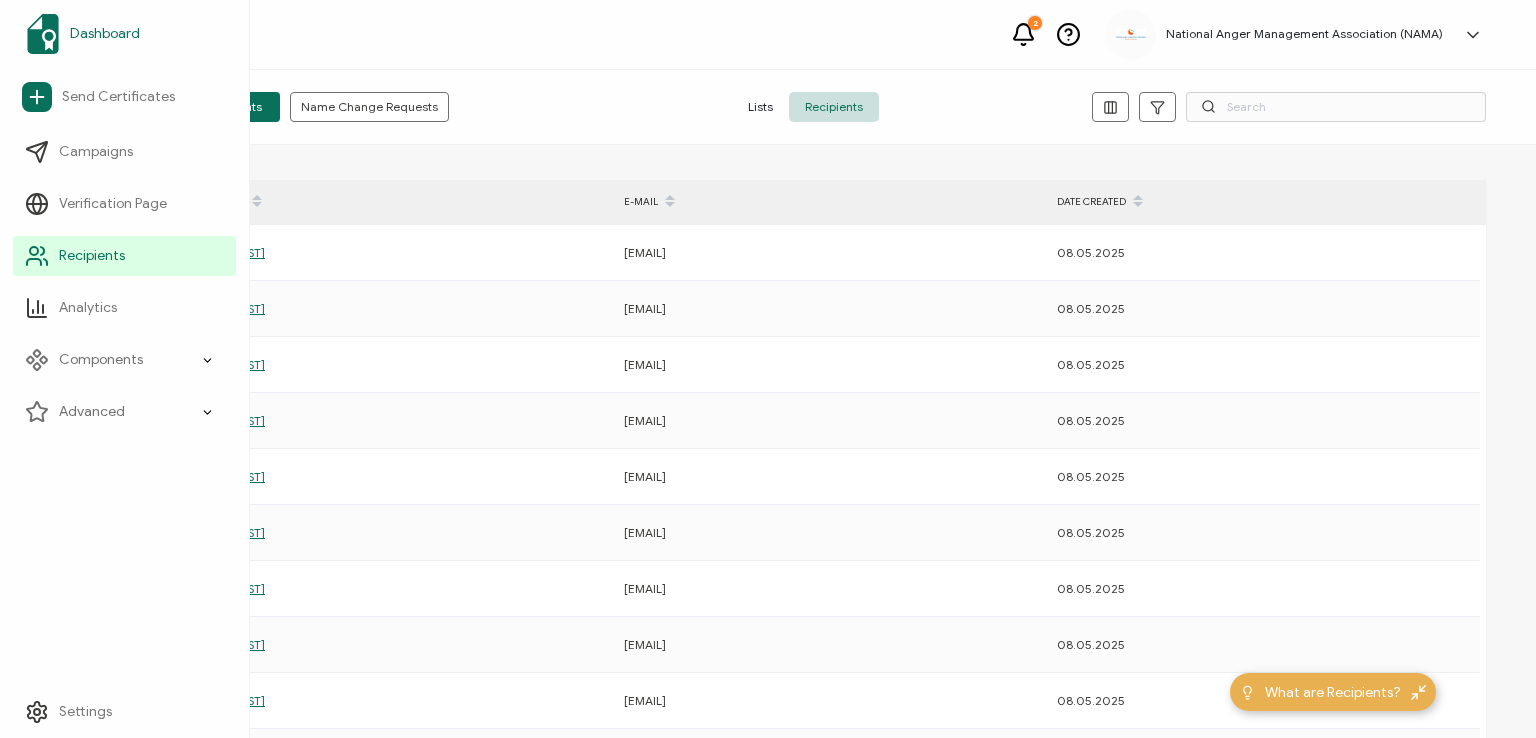 click on "Dashboard" at bounding box center [105, 34] 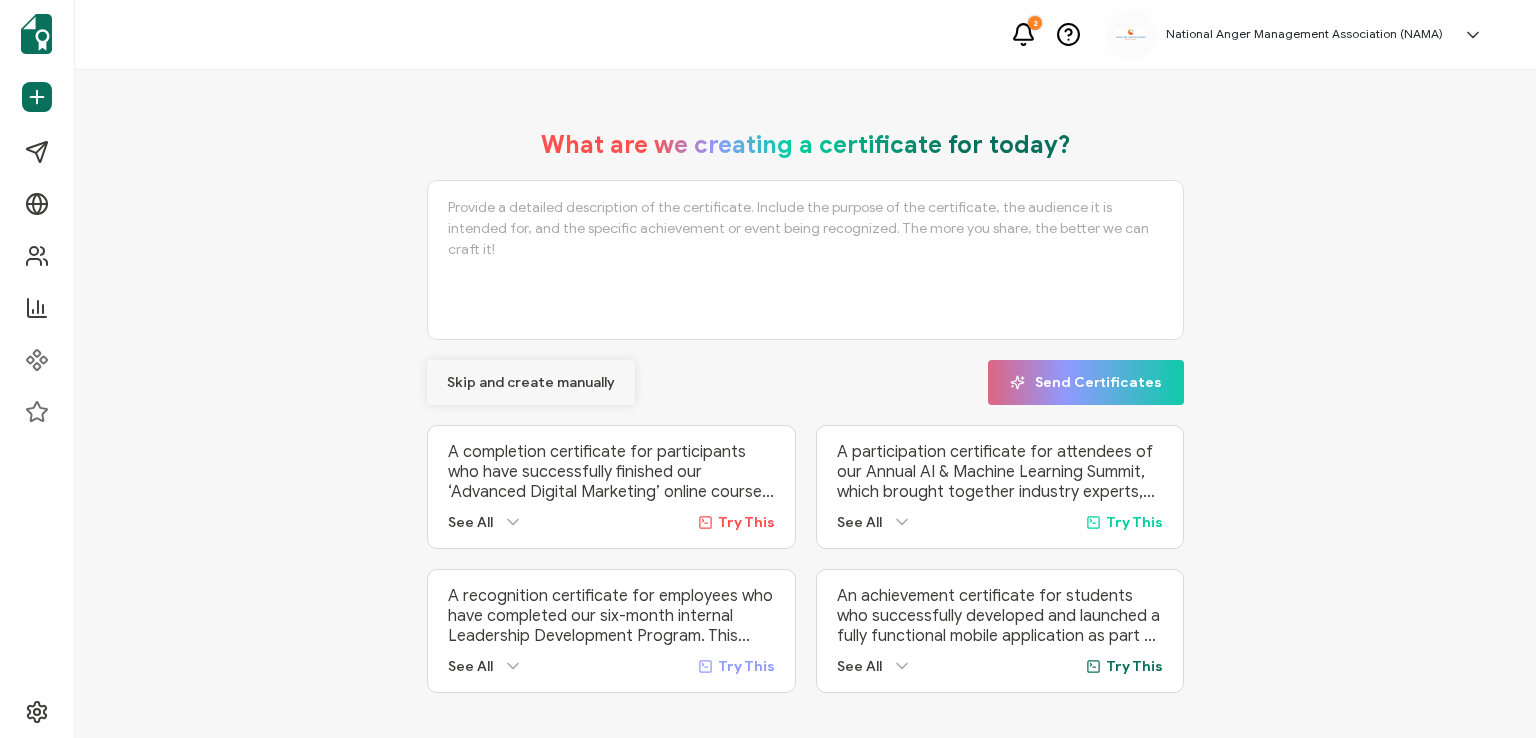 click on "Skip and create manually" at bounding box center [531, 383] 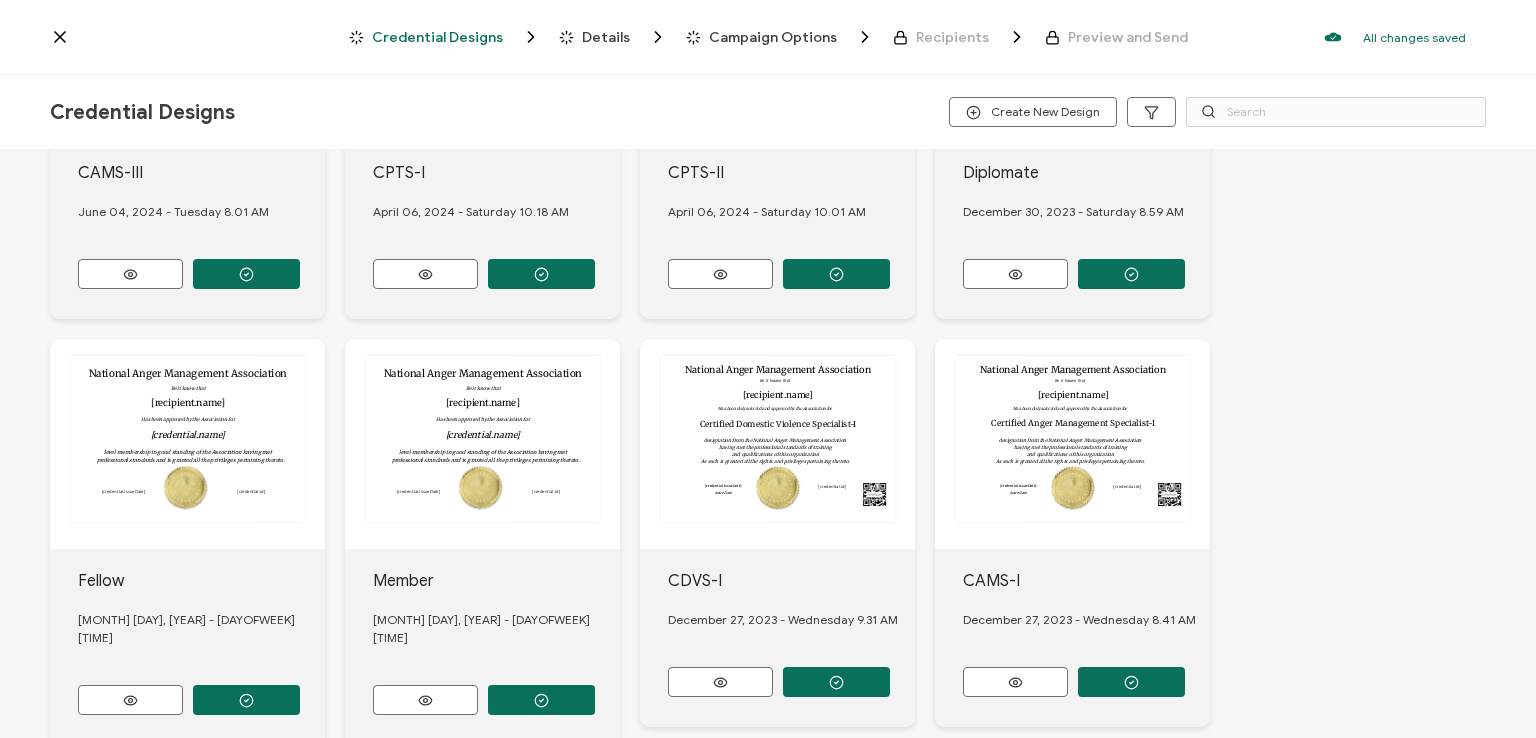 scroll, scrollTop: 300, scrollLeft: 0, axis: vertical 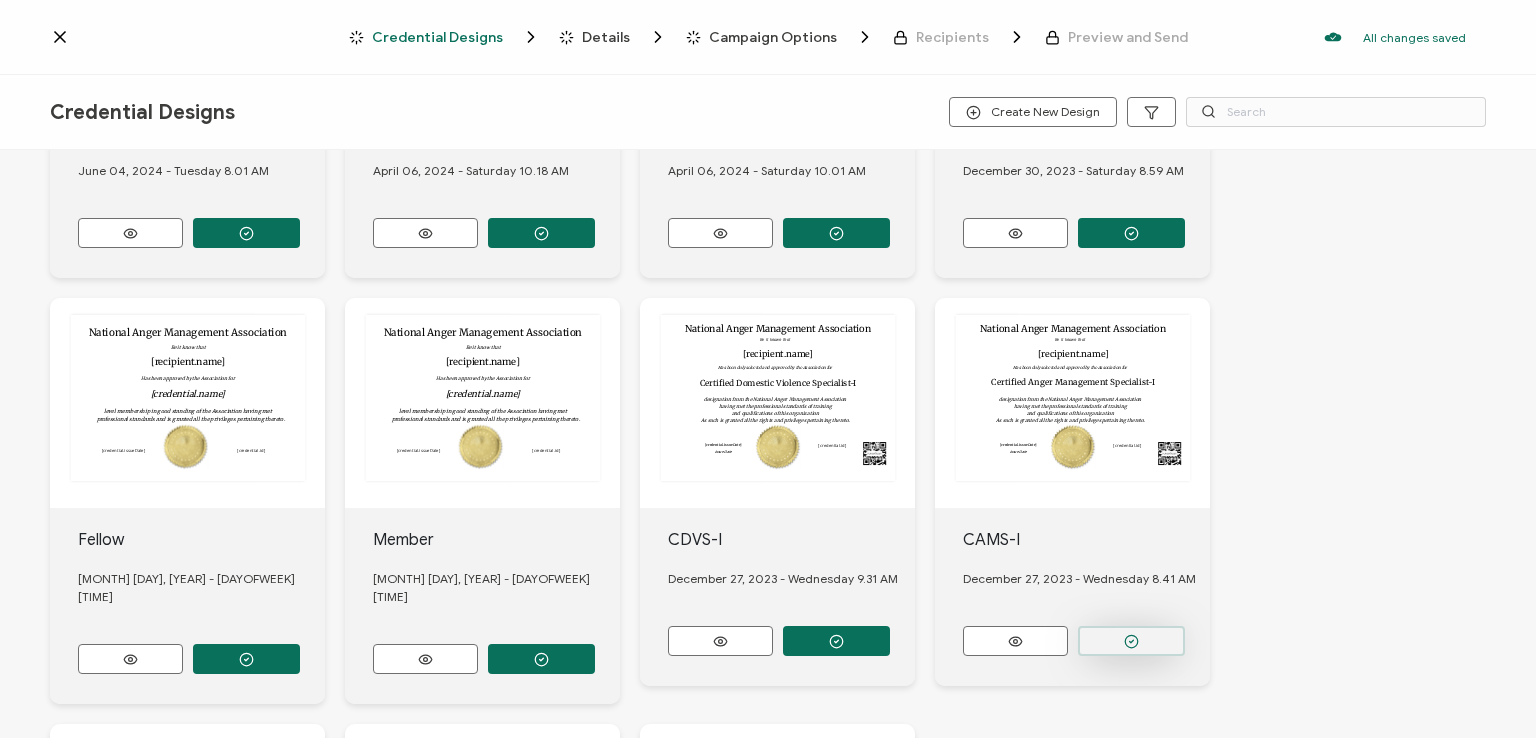 click 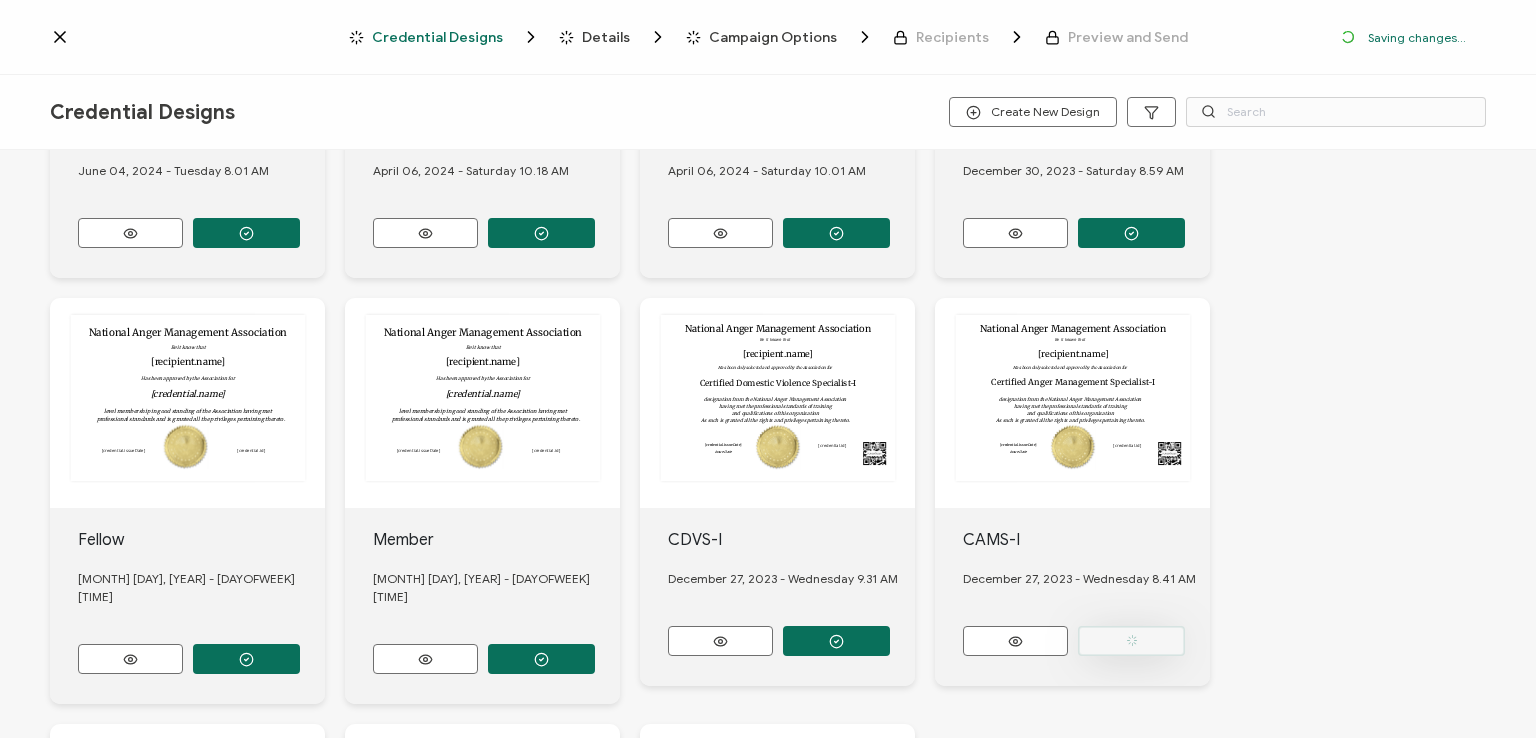 scroll, scrollTop: 416, scrollLeft: 0, axis: vertical 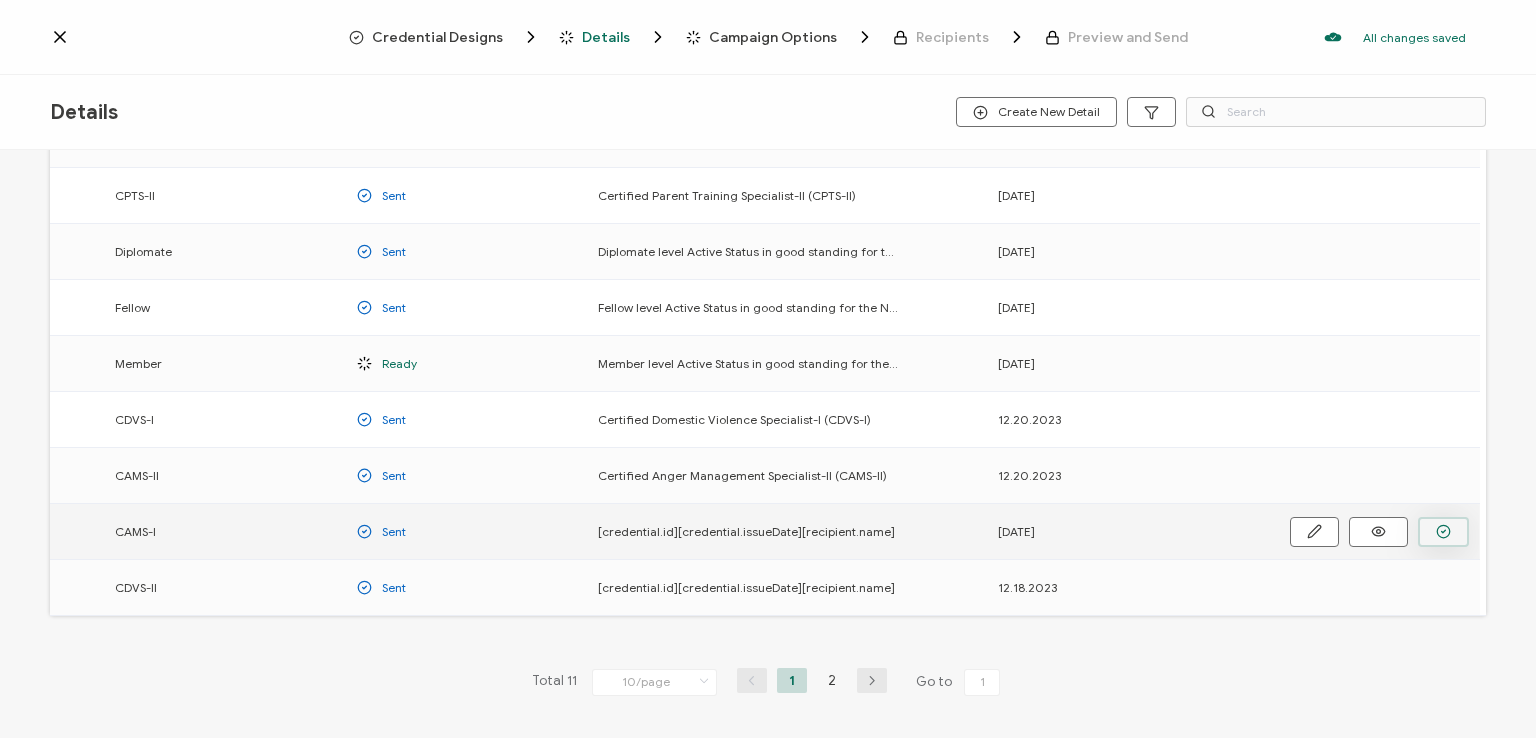 click 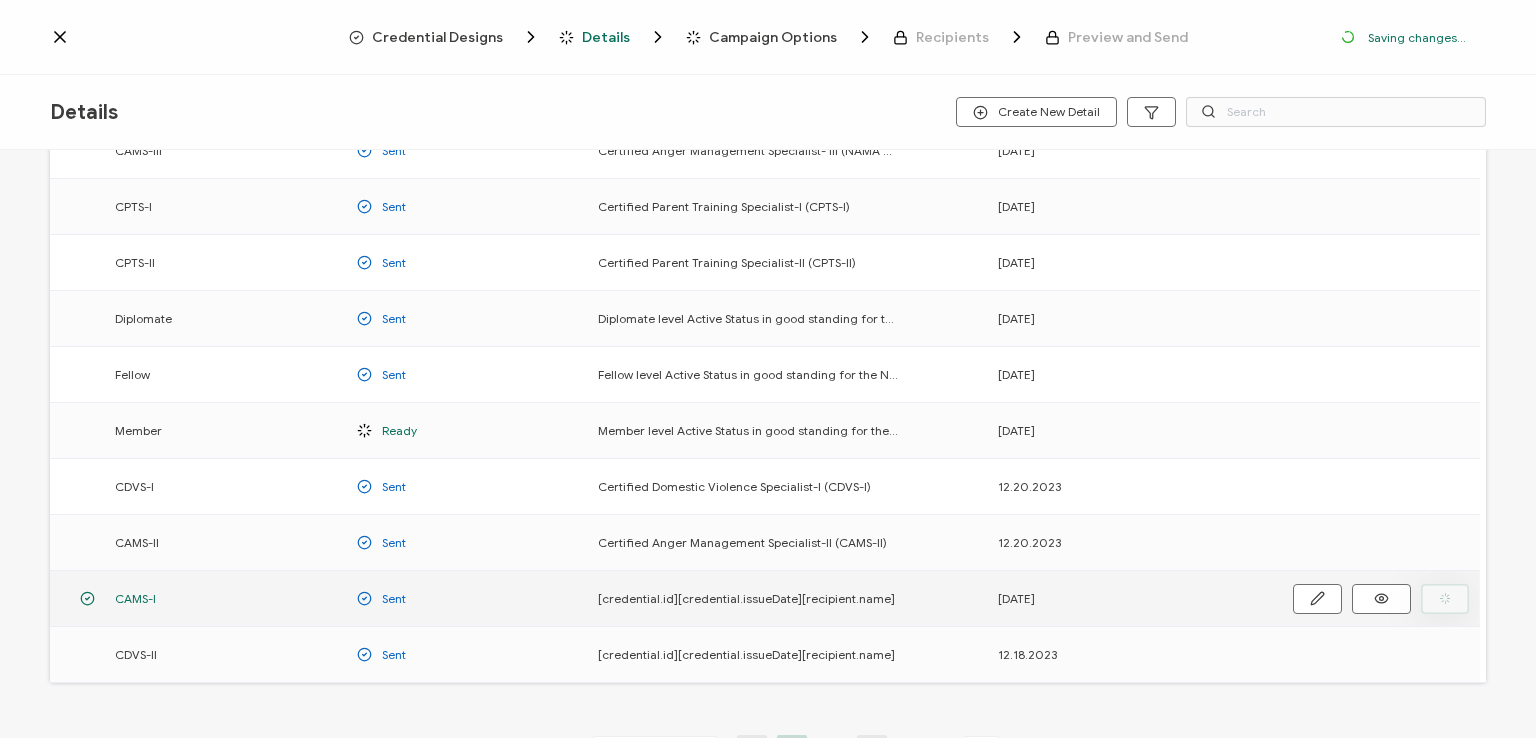 scroll, scrollTop: 266, scrollLeft: 0, axis: vertical 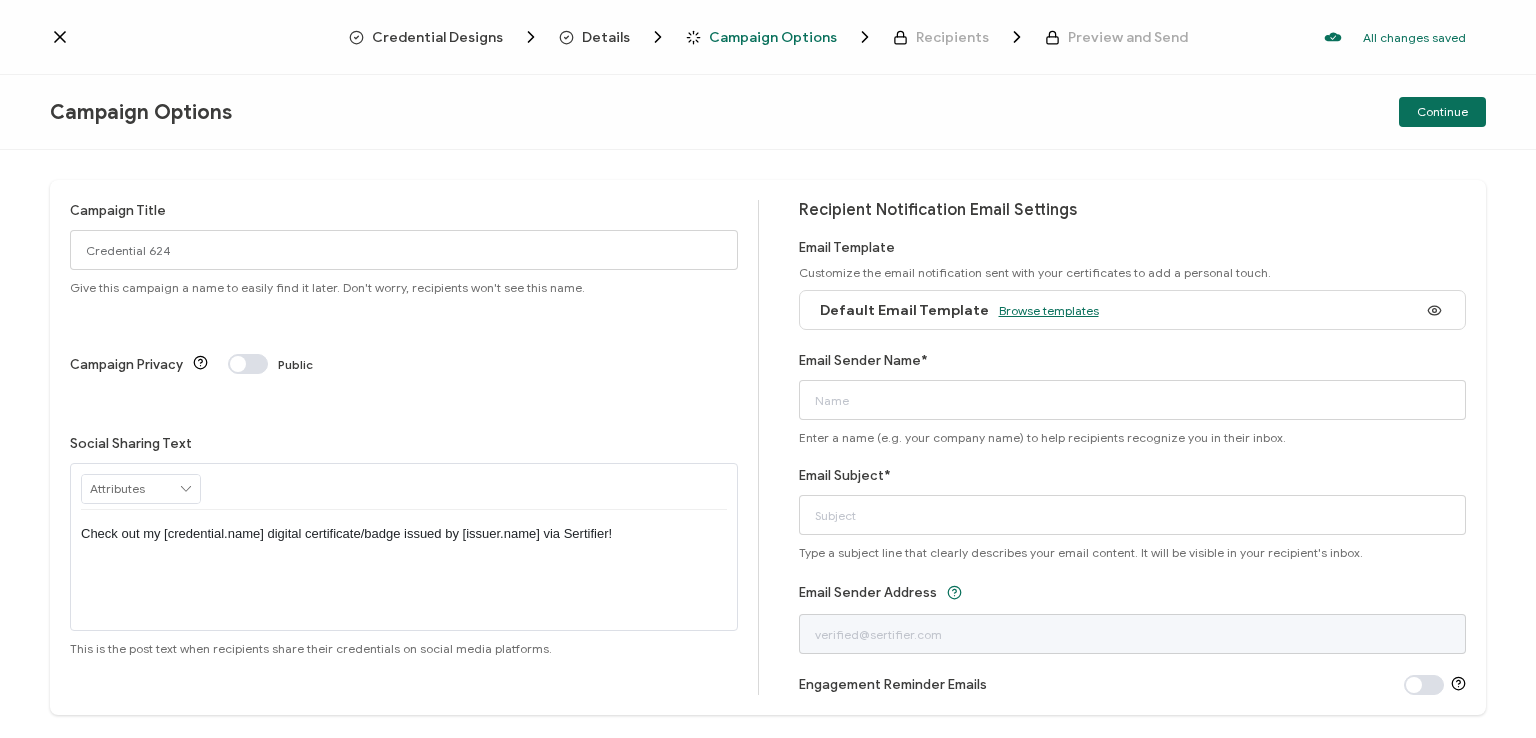 click on "Browse templates" at bounding box center [1049, 310] 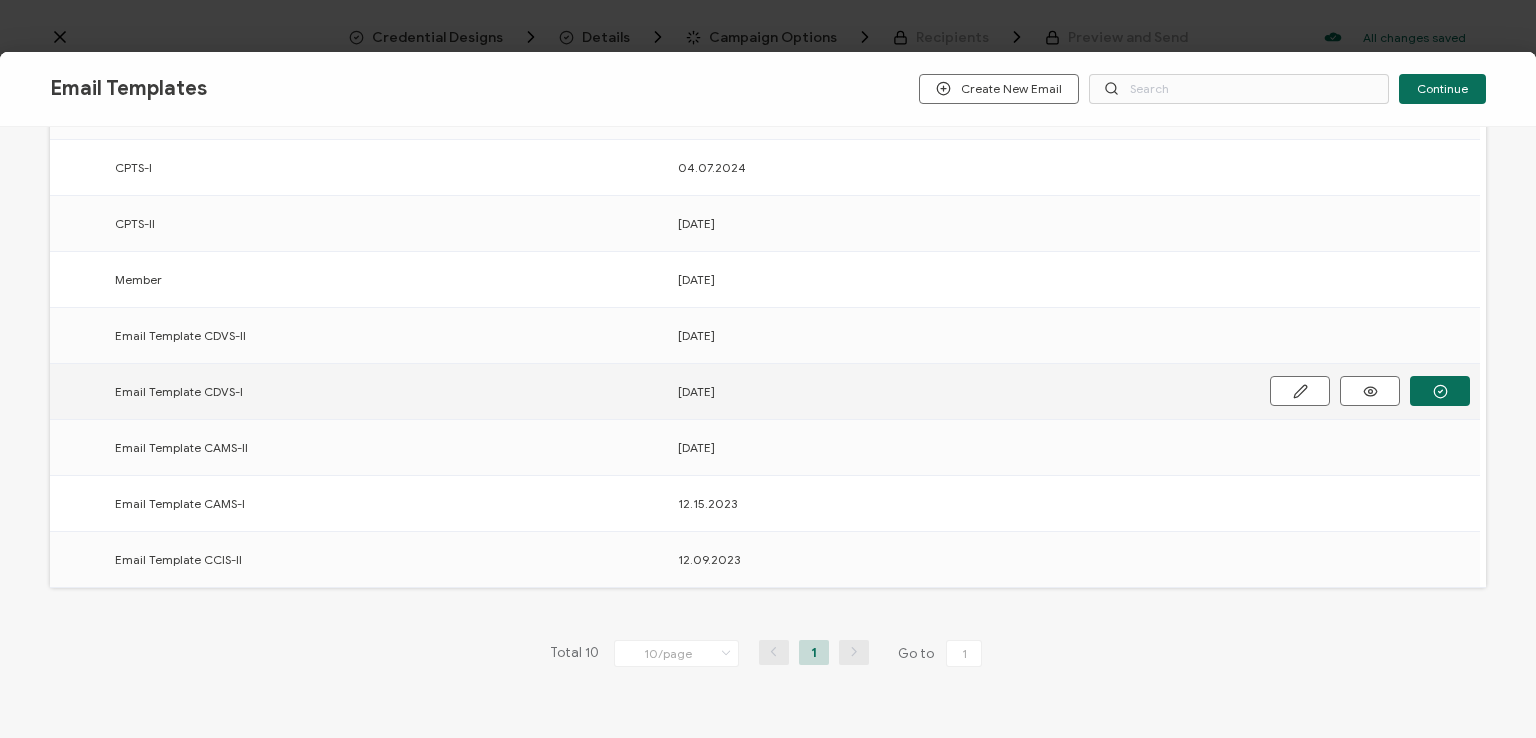 scroll, scrollTop: 300, scrollLeft: 0, axis: vertical 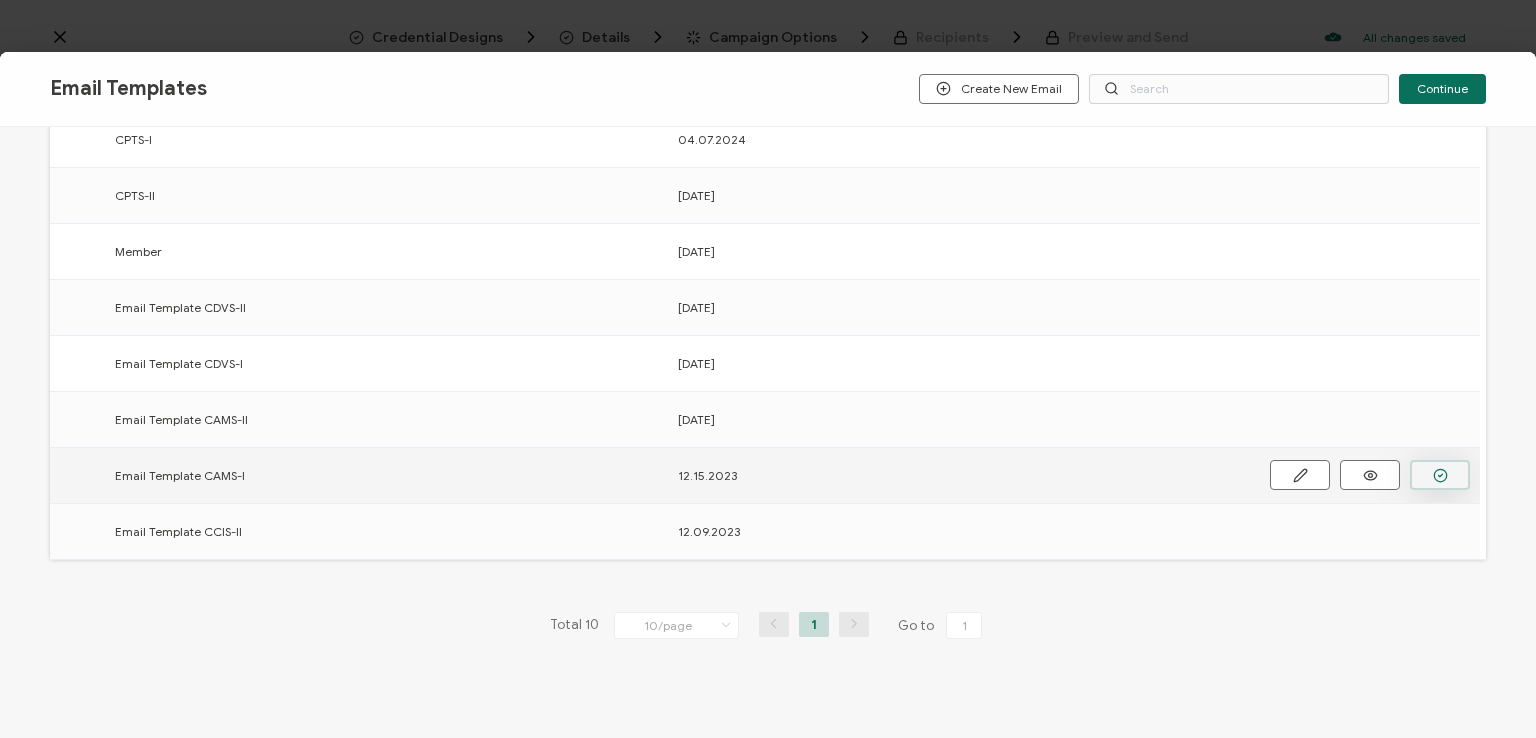 click 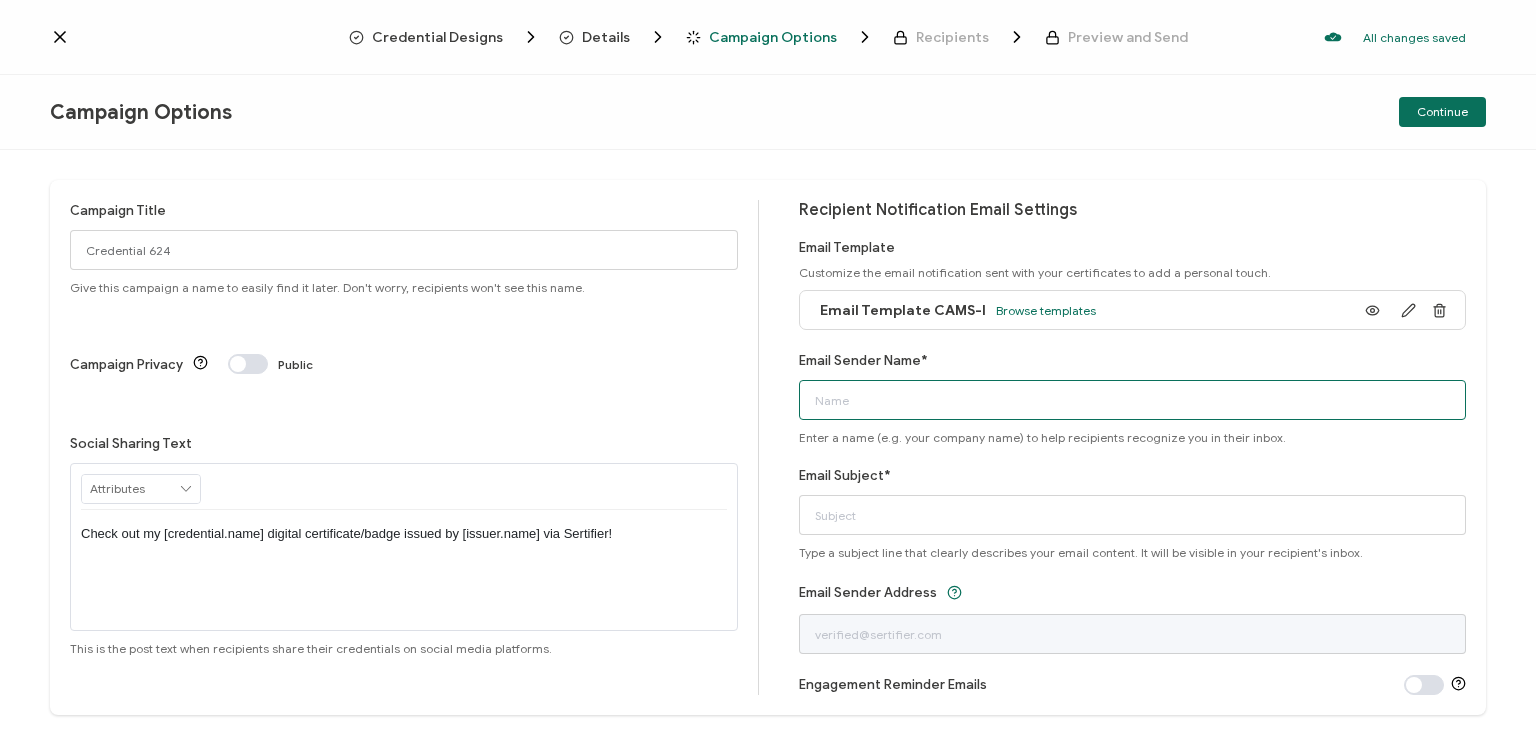 click on "Email Sender Name*" at bounding box center (1133, 400) 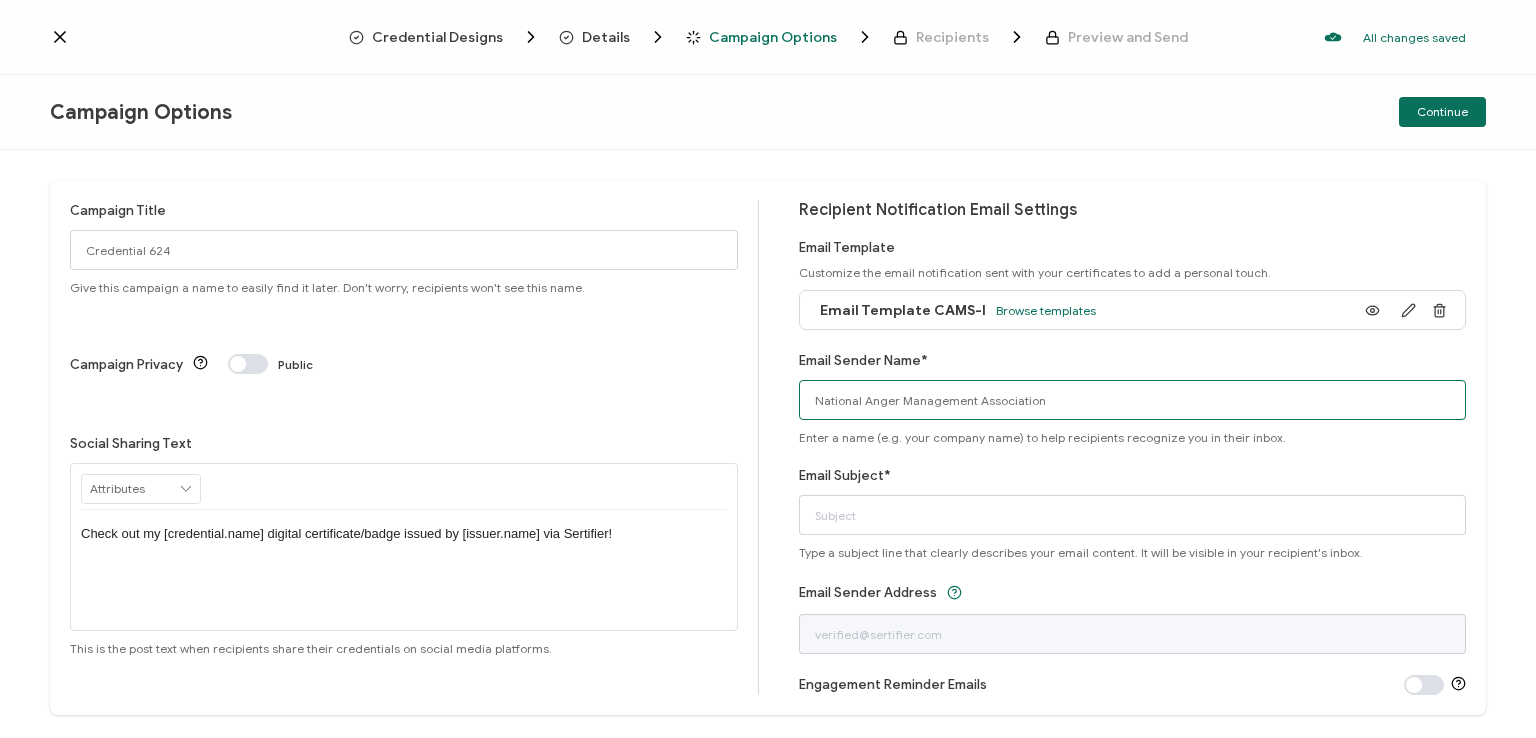 type on "National Anger Management Association" 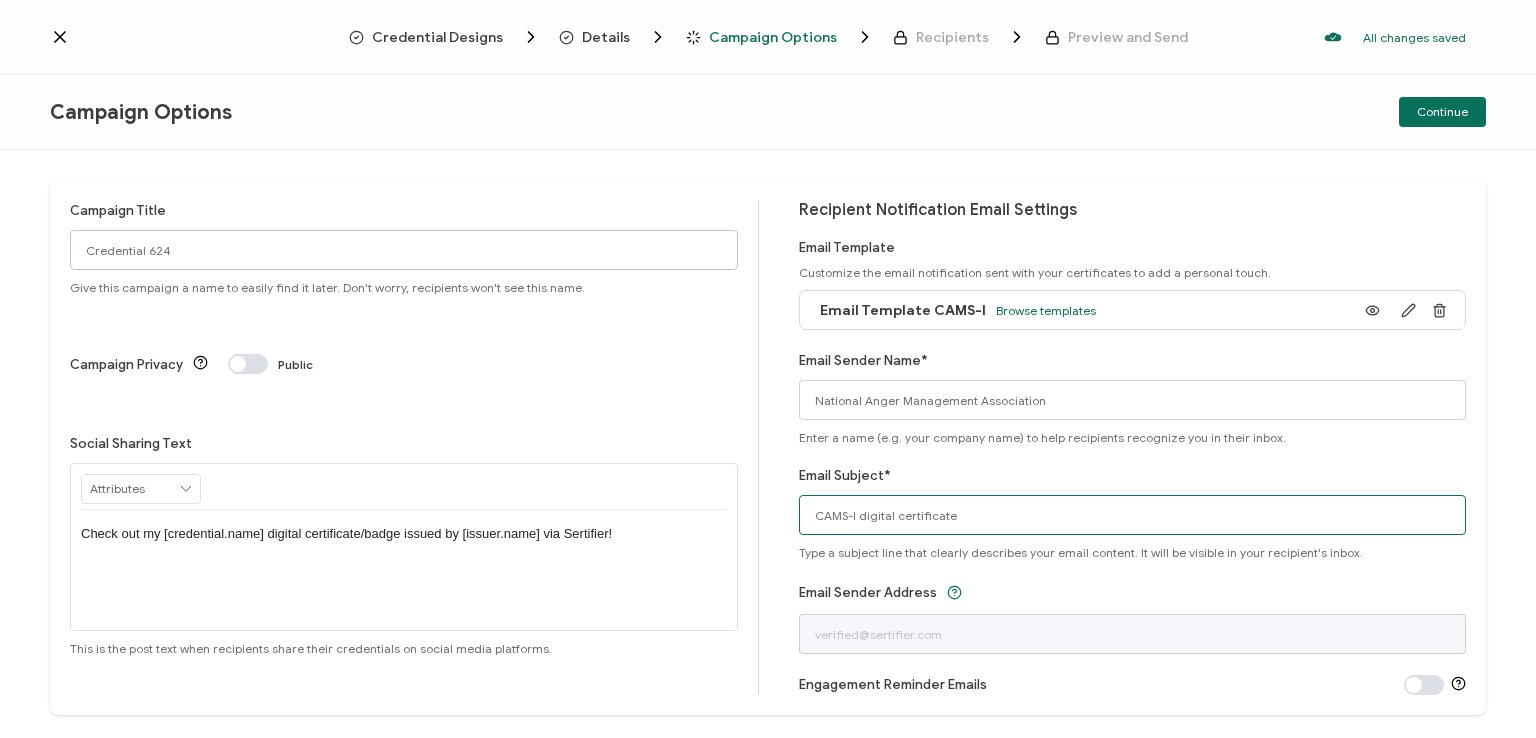 type on "CAMS-I digital certificate" 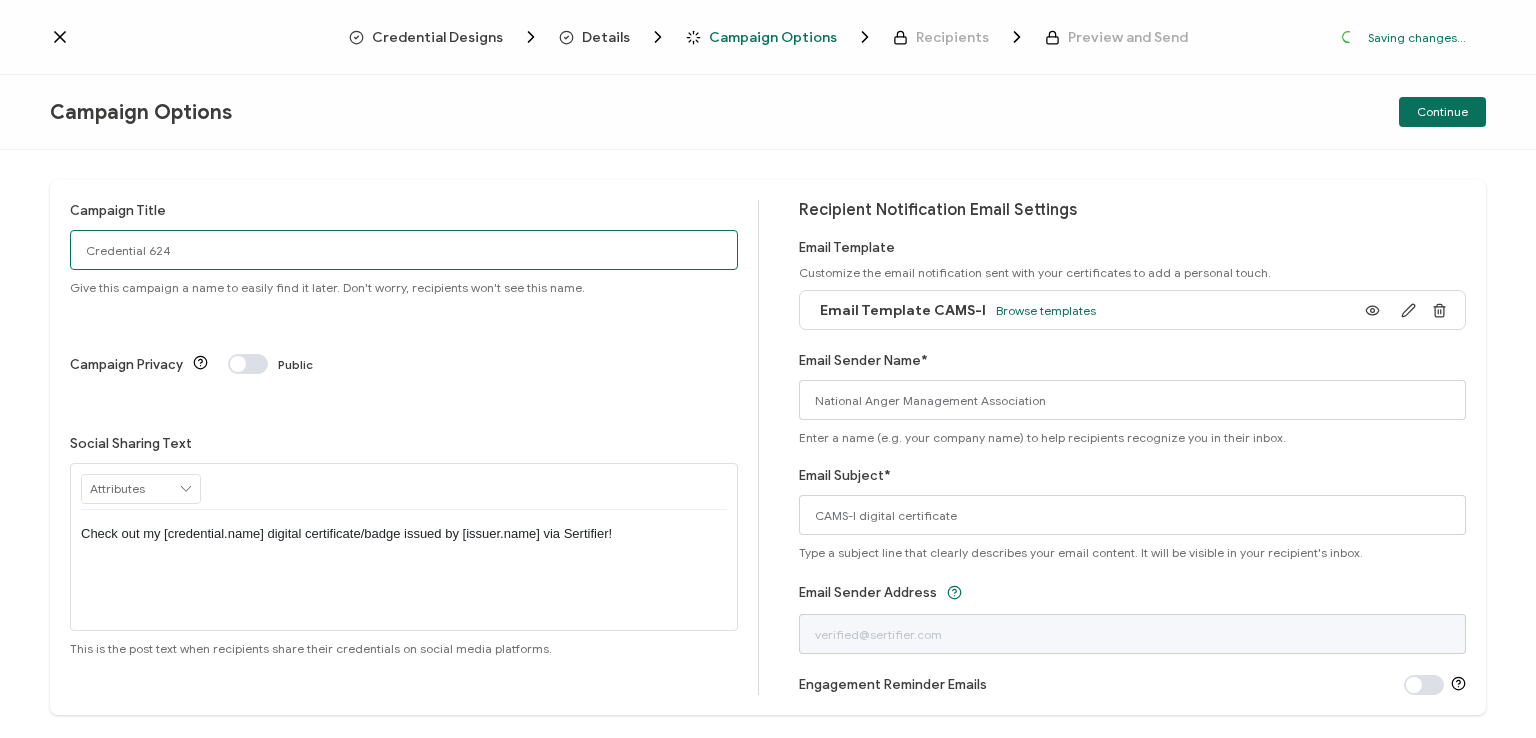 drag, startPoint x: 340, startPoint y: 259, endPoint x: 34, endPoint y: 237, distance: 306.78983 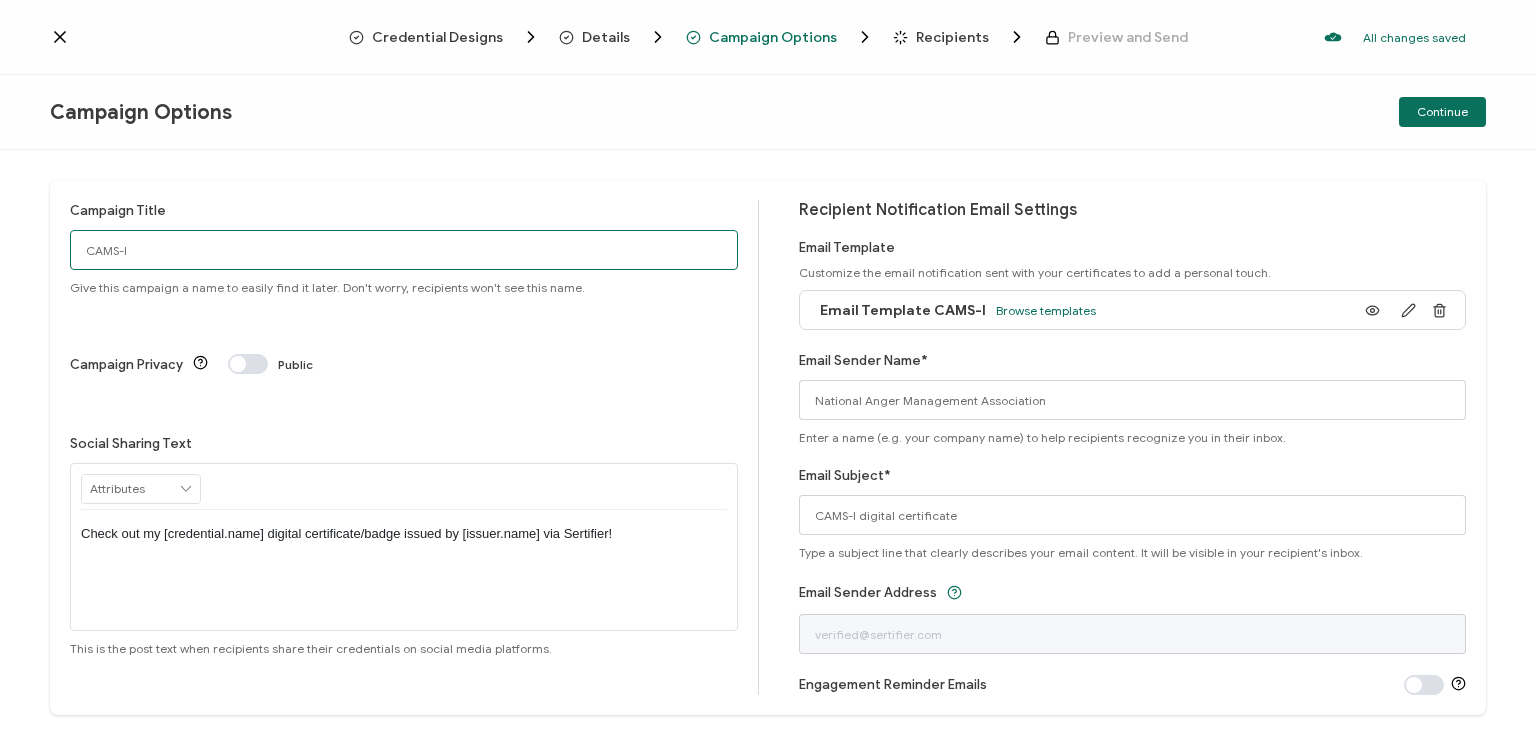 paste on "Brent Wedding" 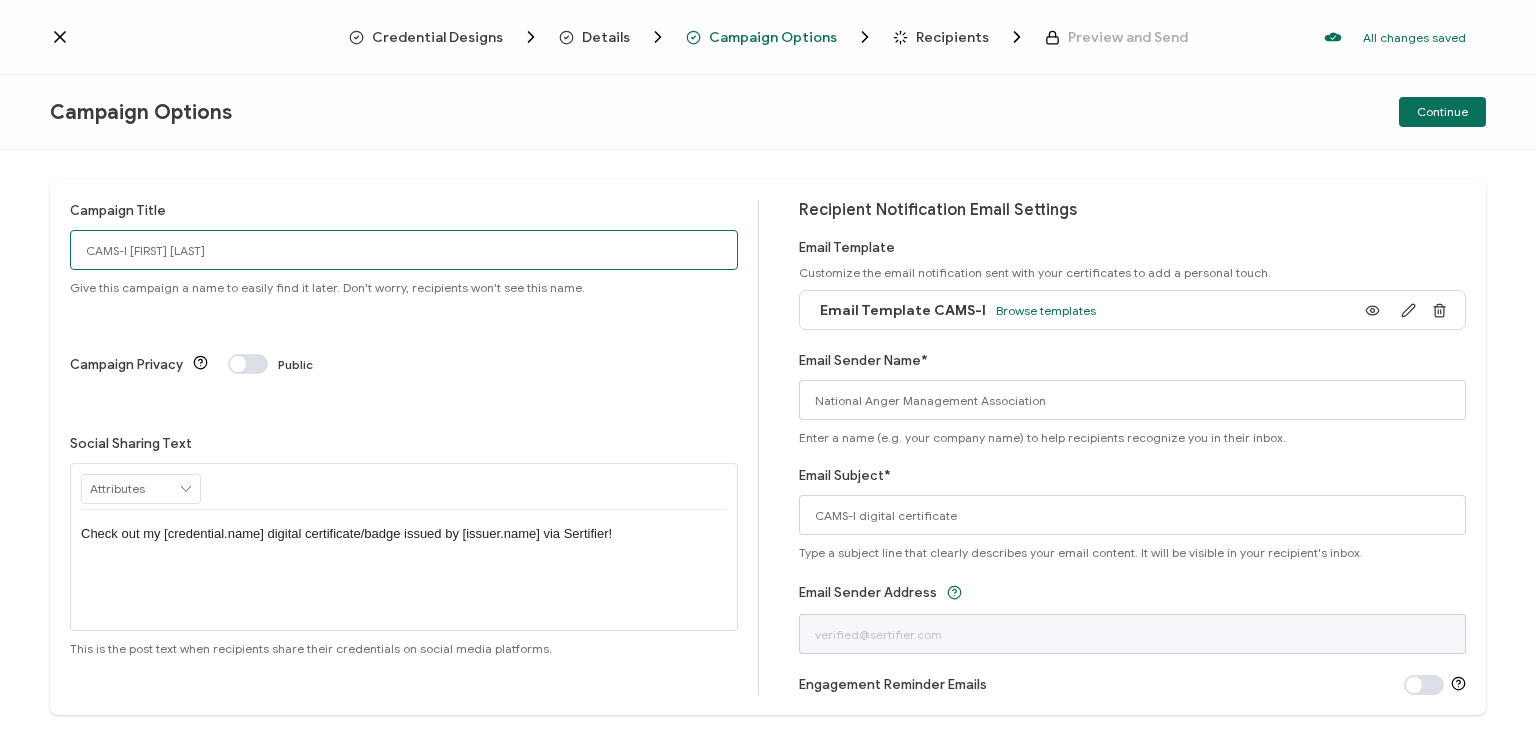 type on "CAMS-I Brent Wedding" 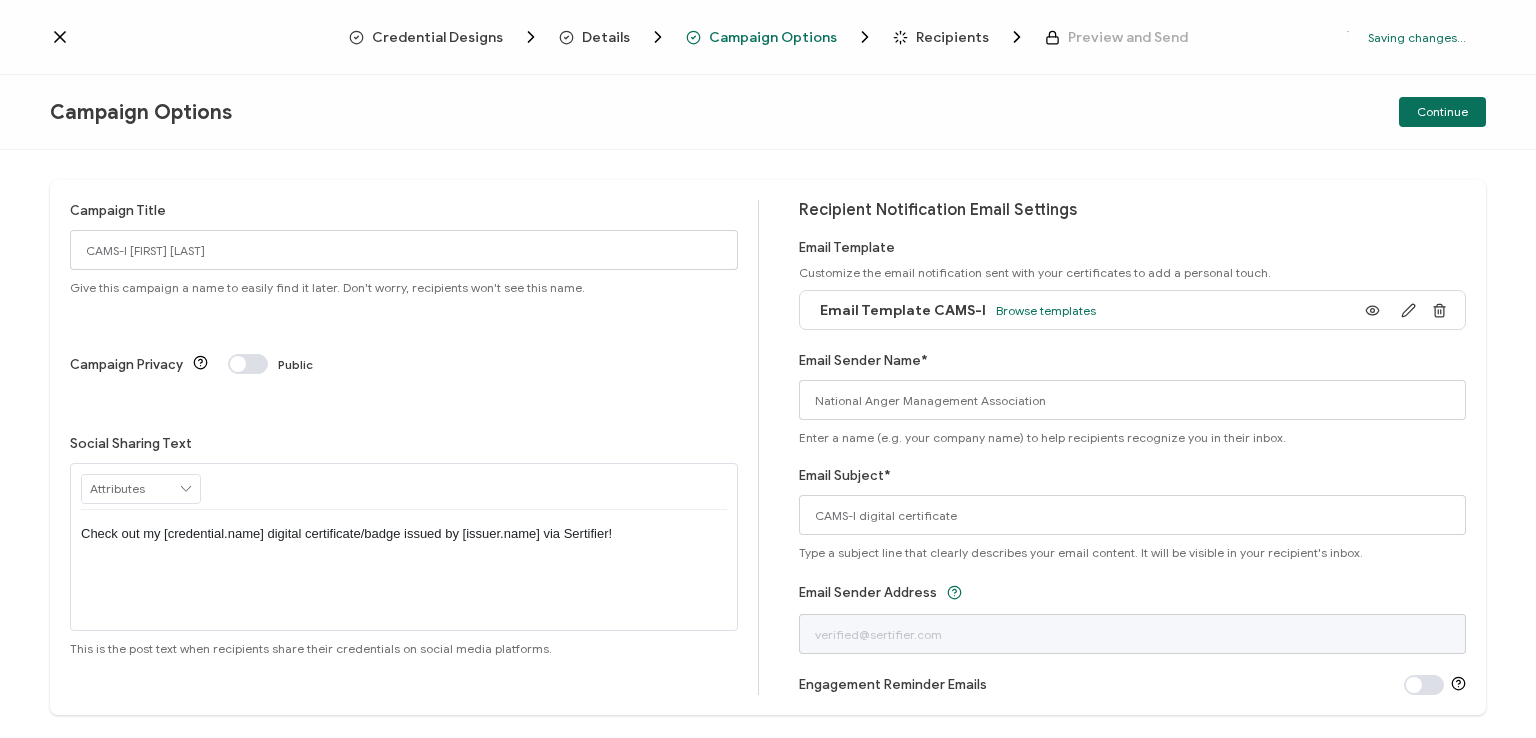 click on "Check out my [credential.name] digital certificate/badge issued by [issuer.name] via Sertifier!" at bounding box center [404, 534] 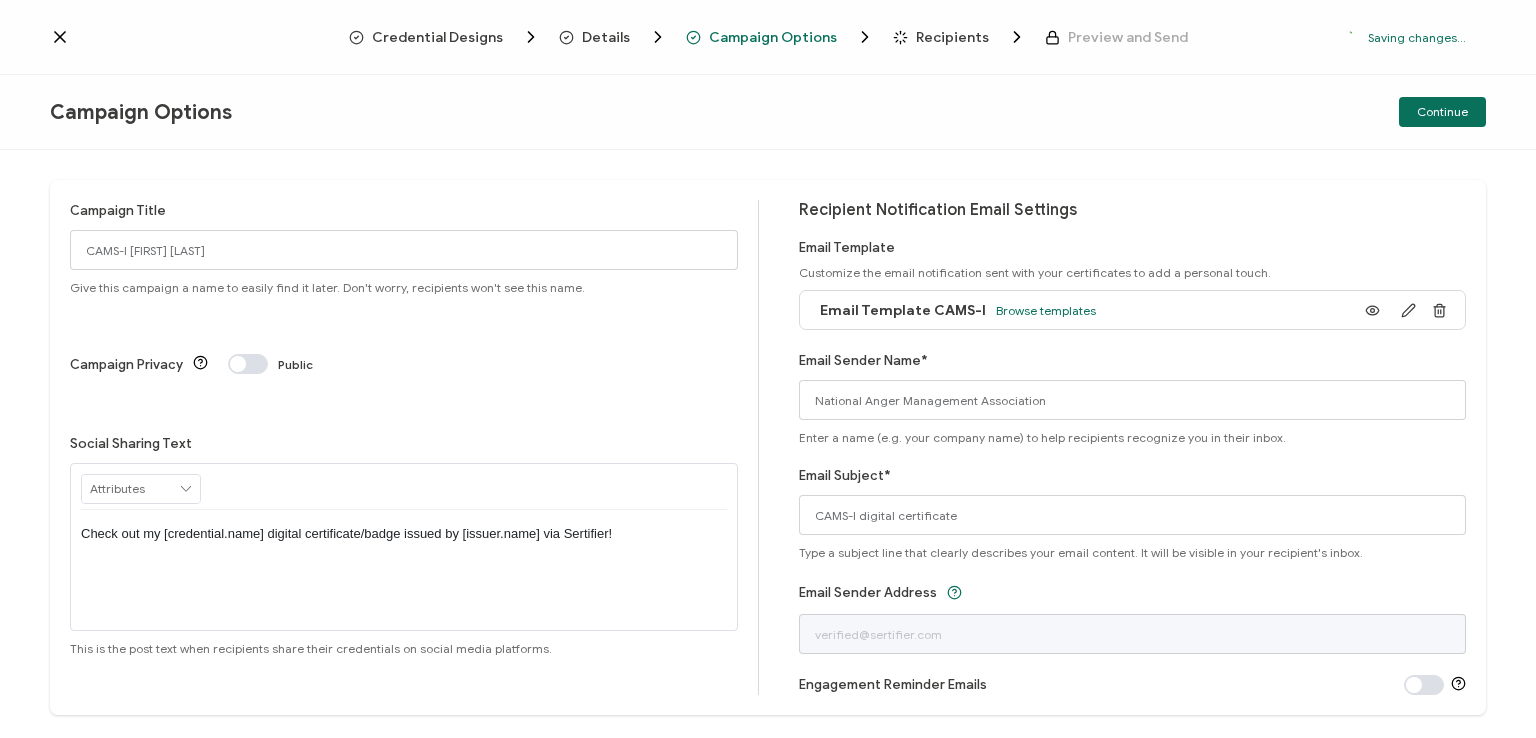 type 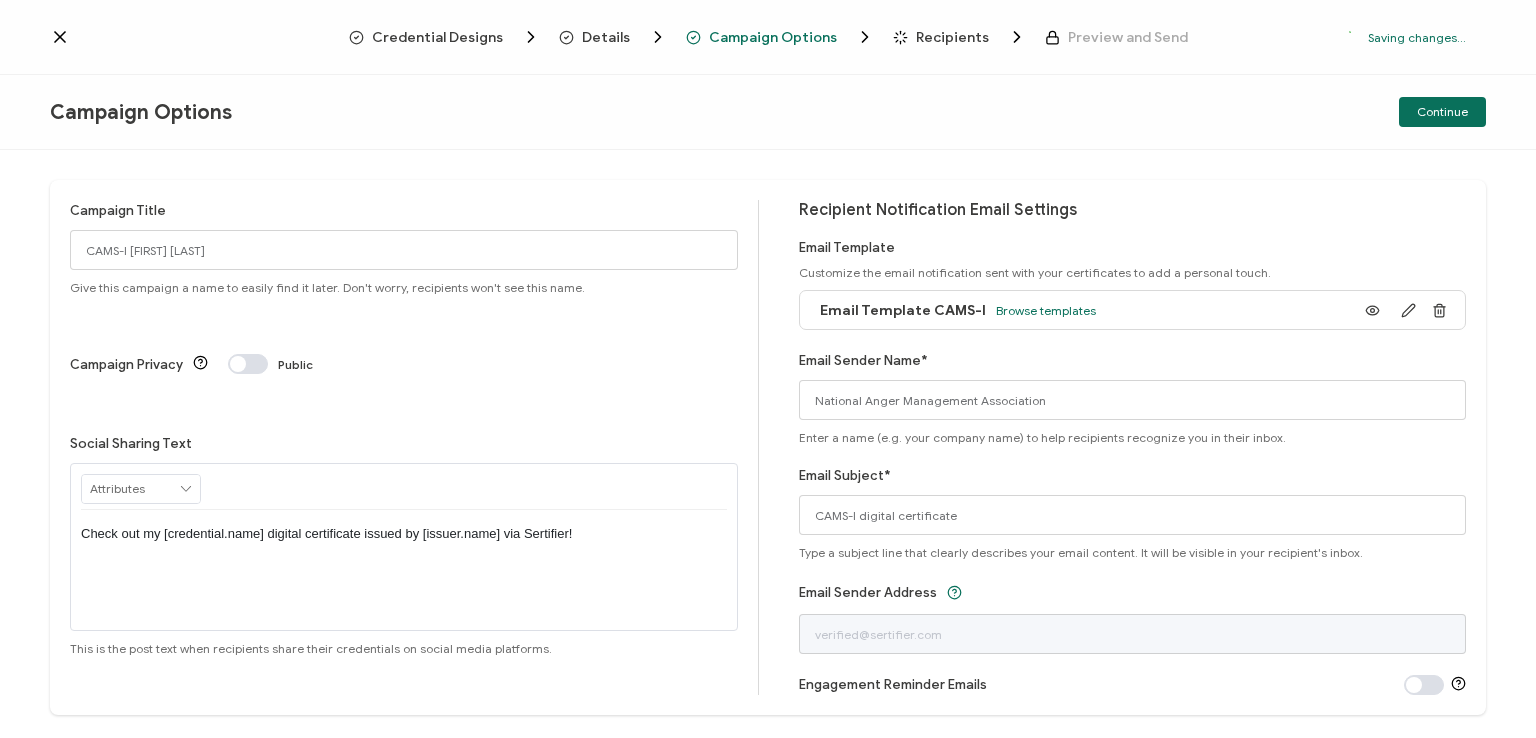 click on "Campaign Title
CAMS-I Brent Wedding     Give this campaign a name to easily find it later. Don't worry, recipients won't see this name.
Campaign Privacy
Public
Social Sharing Text
RECIPIENT
Recipient Name
Recipient E-Mail
CREDENTIAL
Credential ID
Issue Date
Credential Name
Credential Desciption
Expire Date
ISSUER
Issuer Name
CUSTOM
First Name" at bounding box center (768, 447) 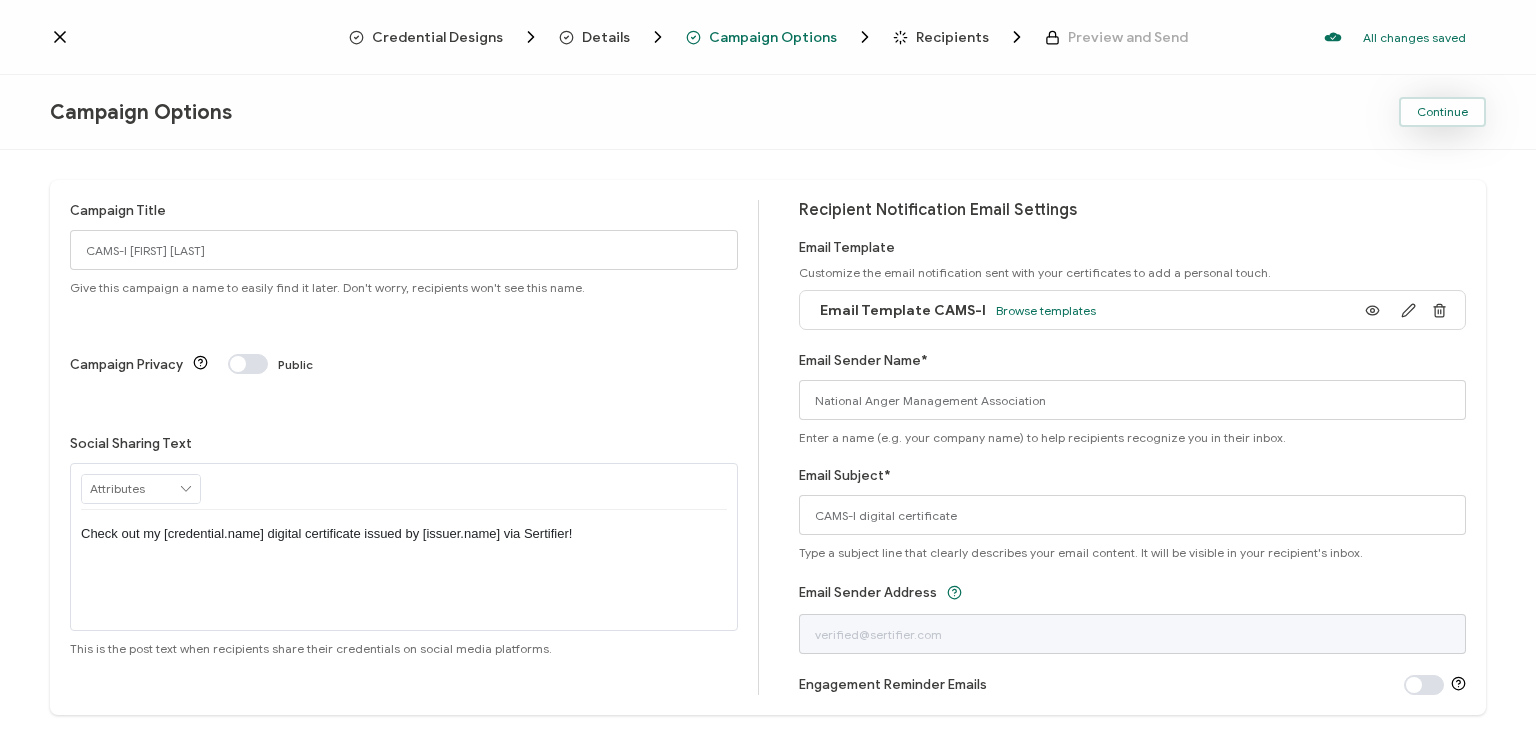 click on "Continue" at bounding box center [1442, 112] 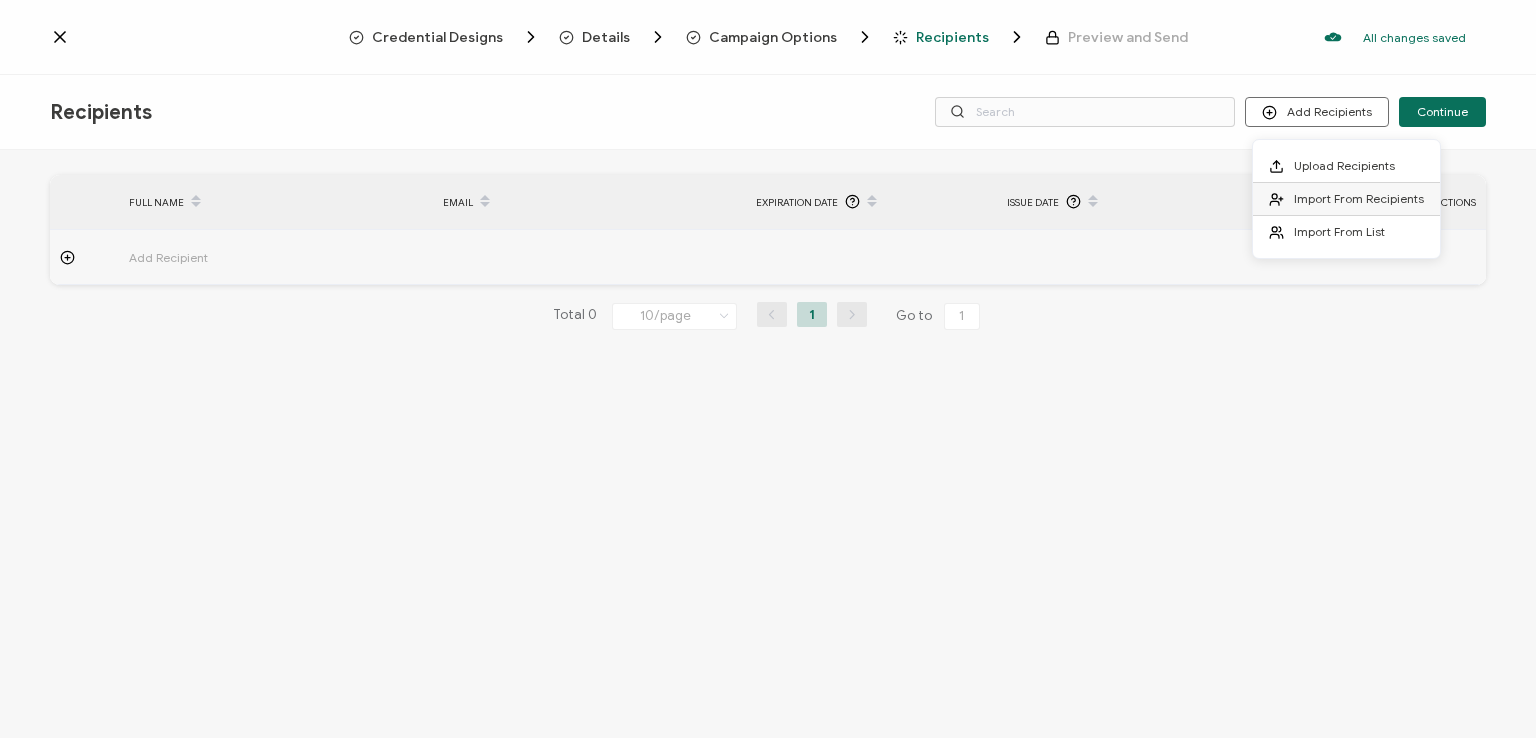 click on "Import From Recipients" at bounding box center [1359, 198] 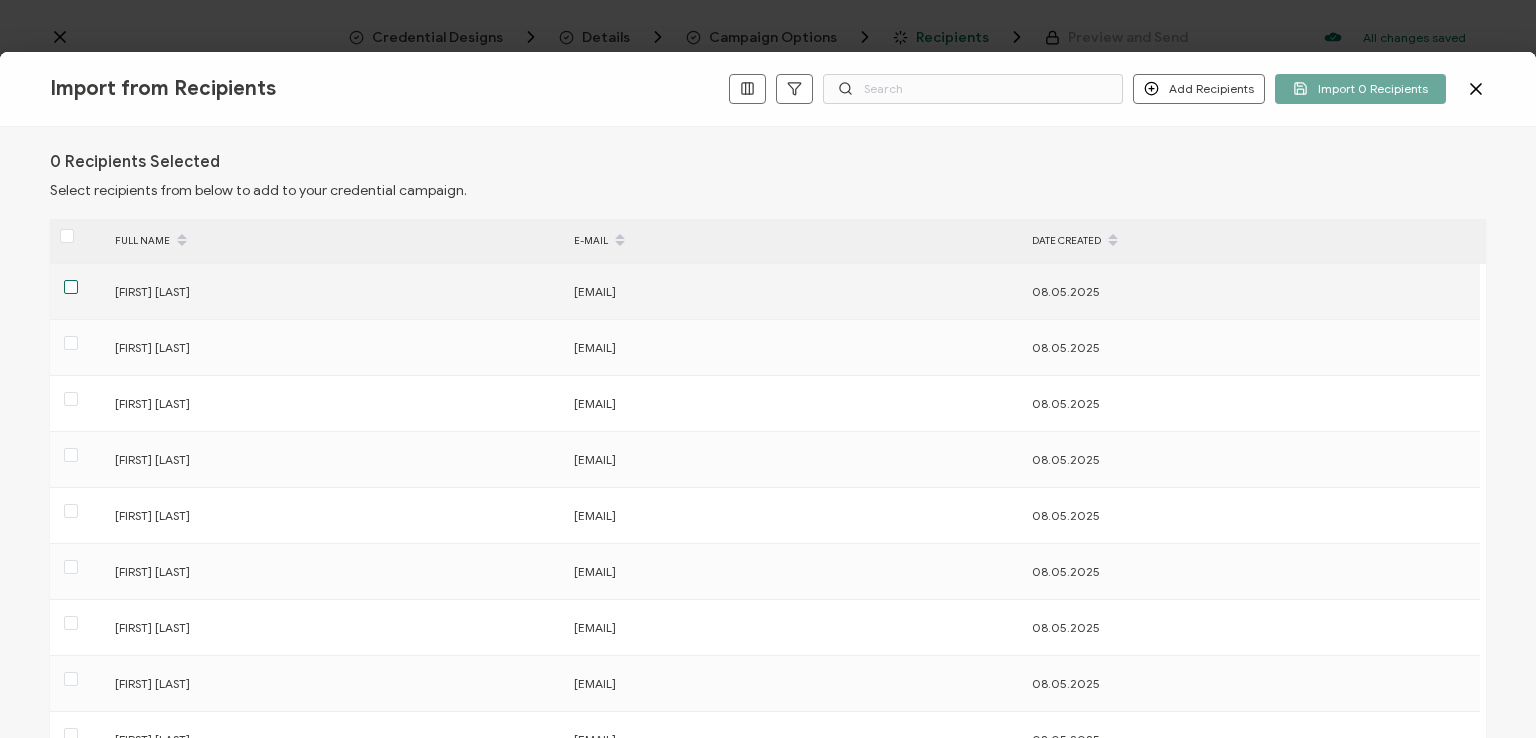 click at bounding box center (71, 287) 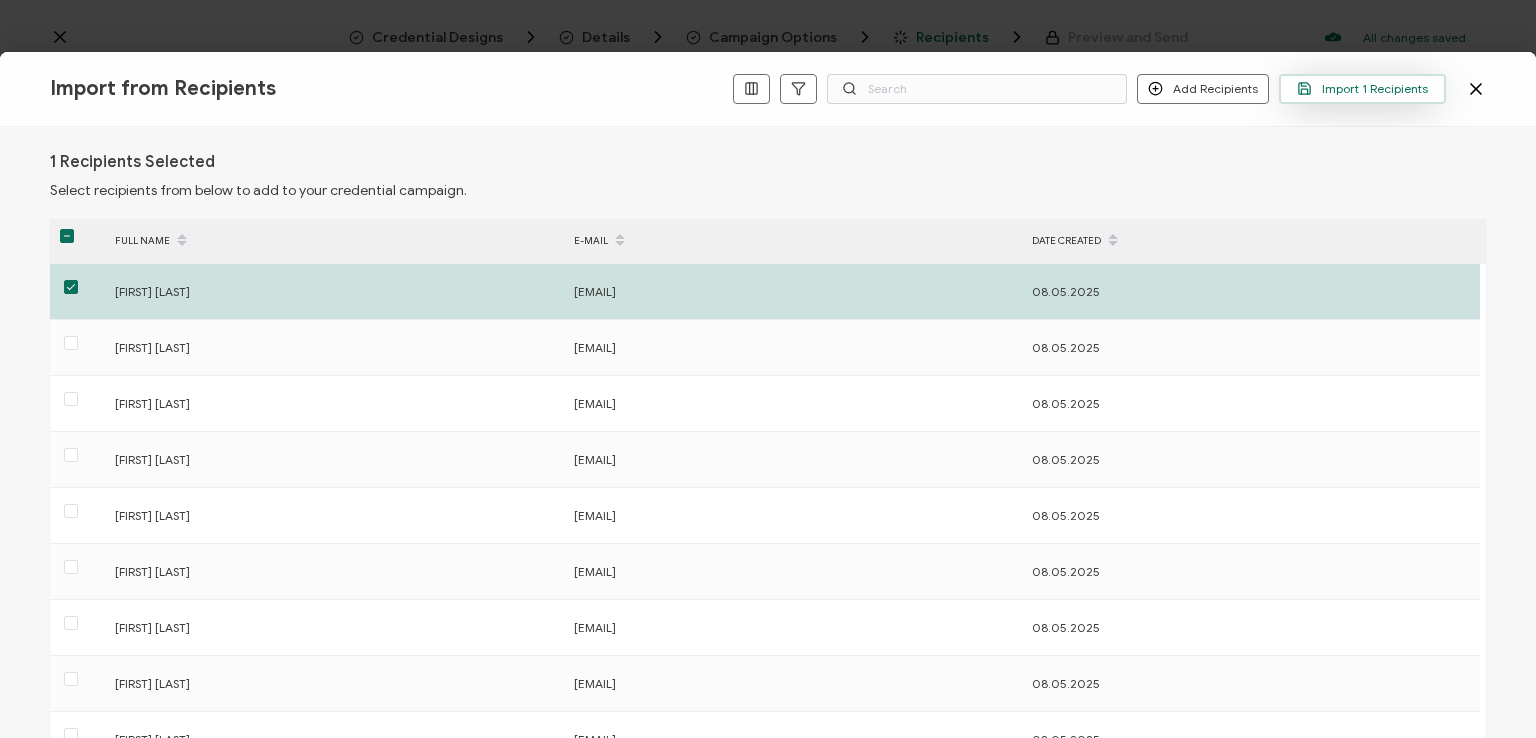 click on "Import 1 Recipients" at bounding box center [1362, 88] 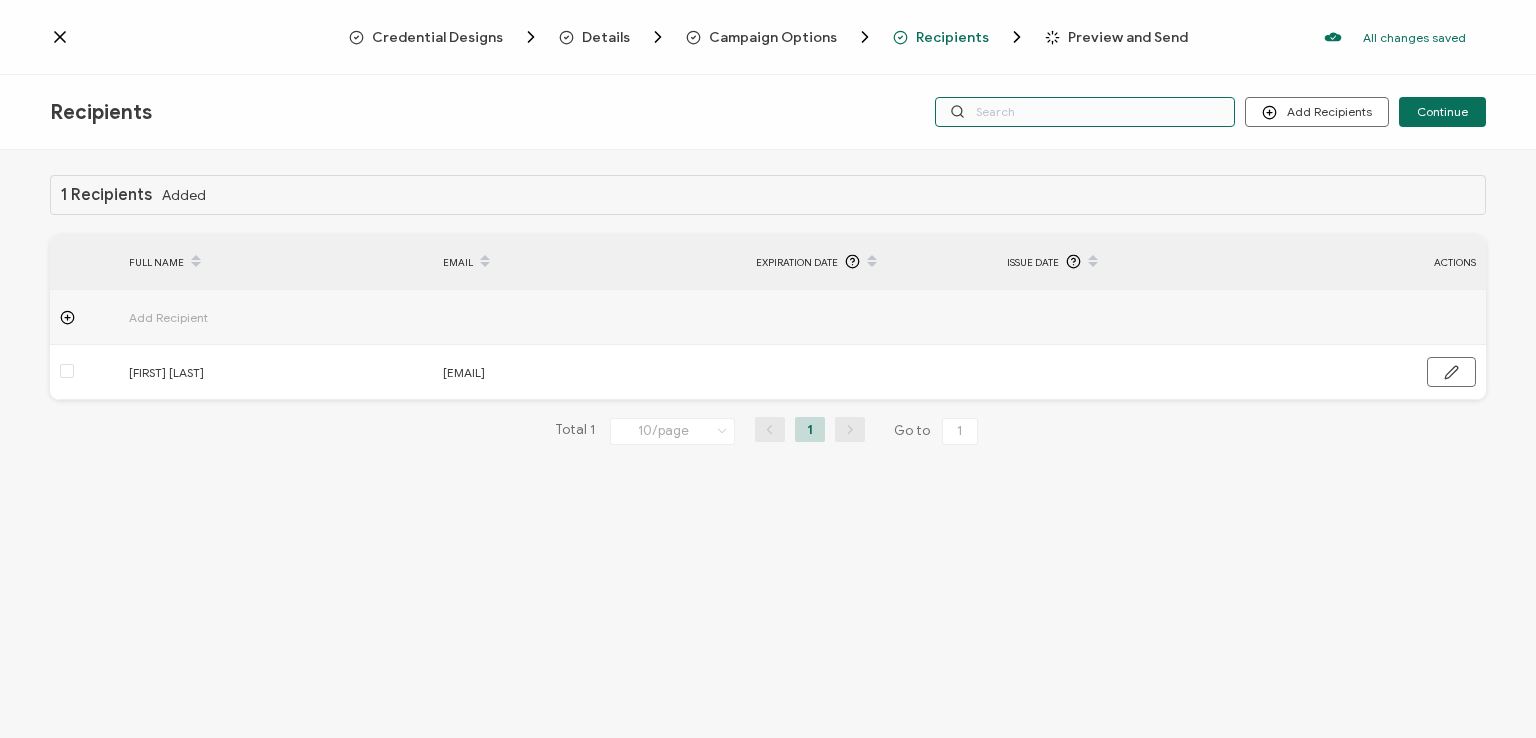 click at bounding box center [1085, 112] 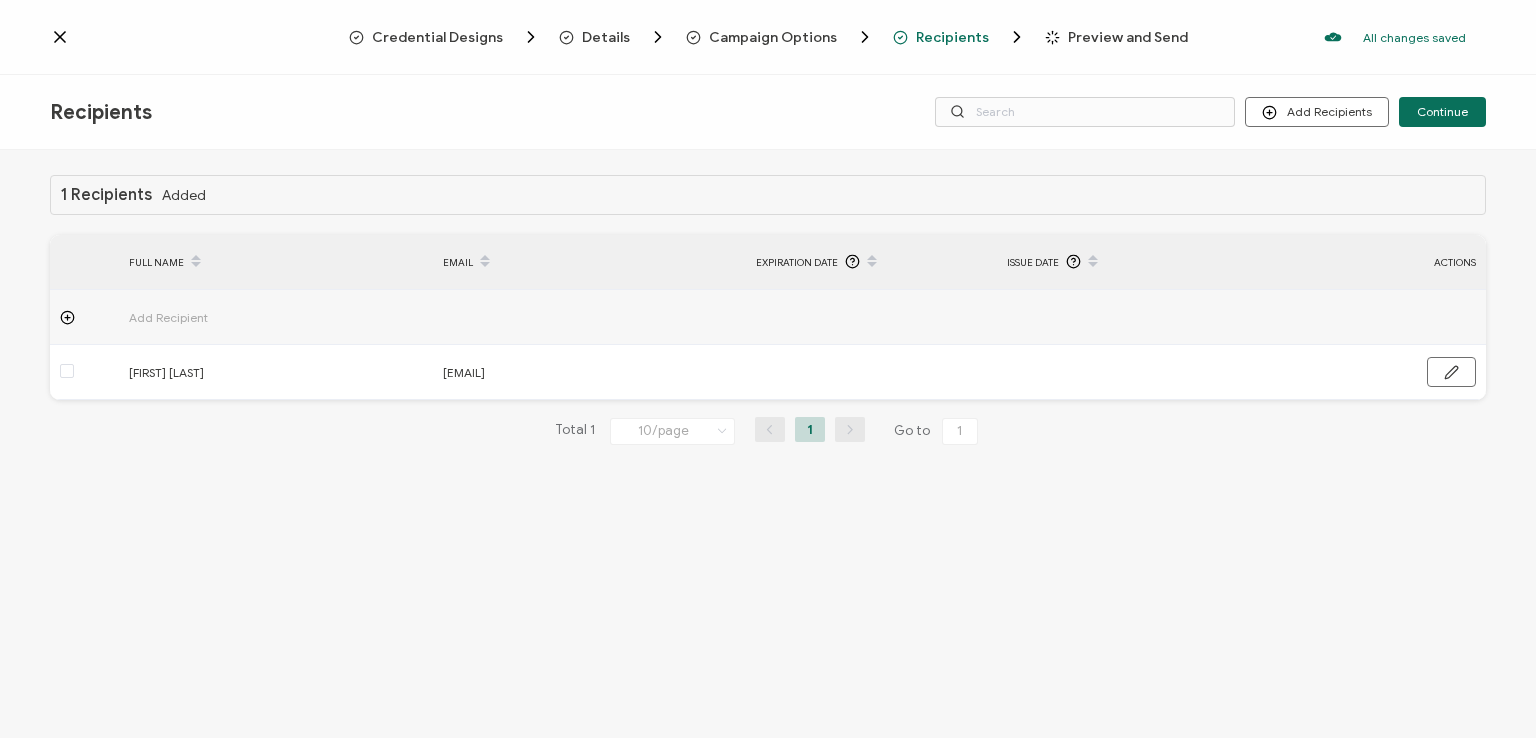 click on "Credential Designs       Details       Campaign Options       Recipients       Preview and Send
All changes saved
We save your content automatically as you keep working.
Changes are saved automatically. Any credentials sent from this campaign will update automatically. To undo modifications, re-edit the relevant element.
All changes saved
Last saved on 08/05/2025 09:43 AM" at bounding box center [768, 37] 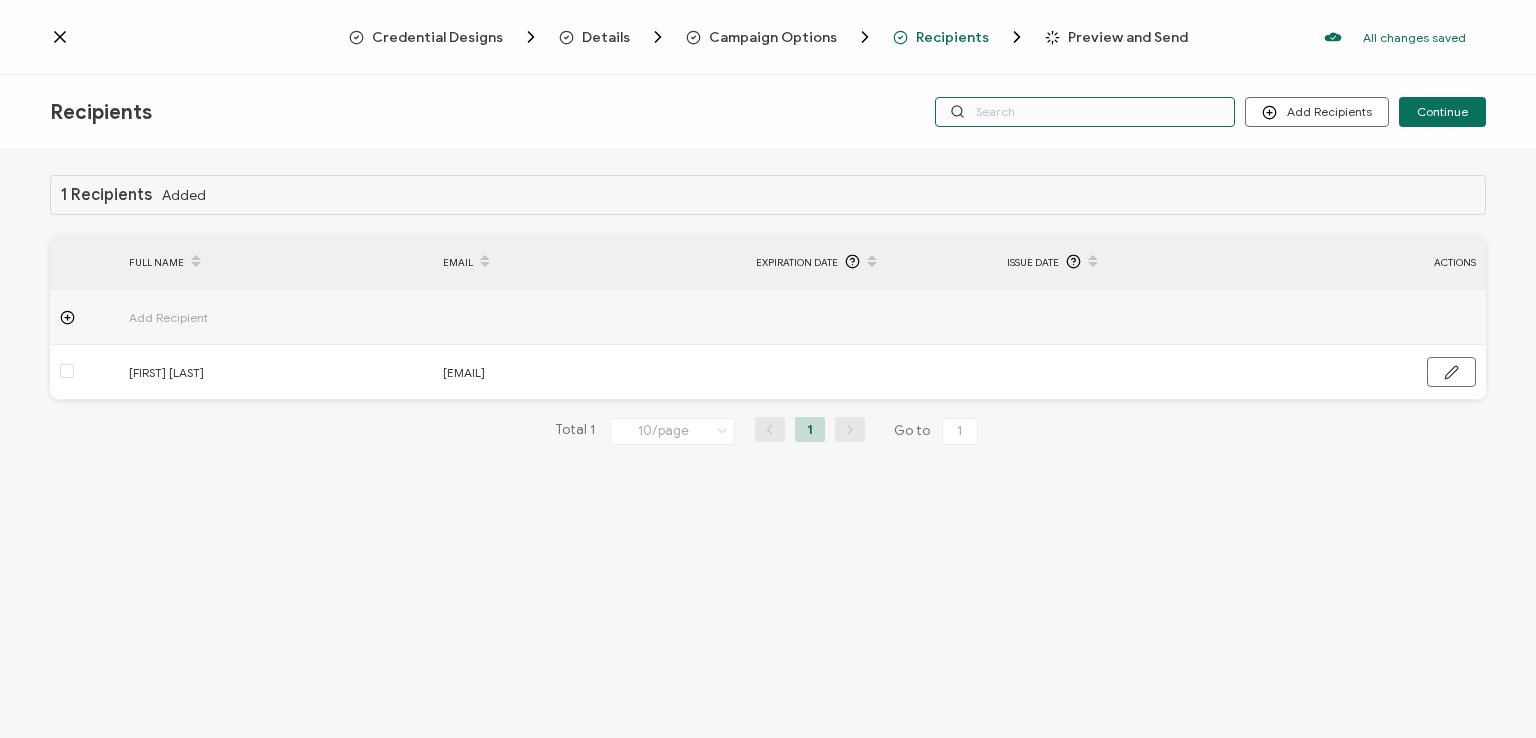 click at bounding box center (1085, 112) 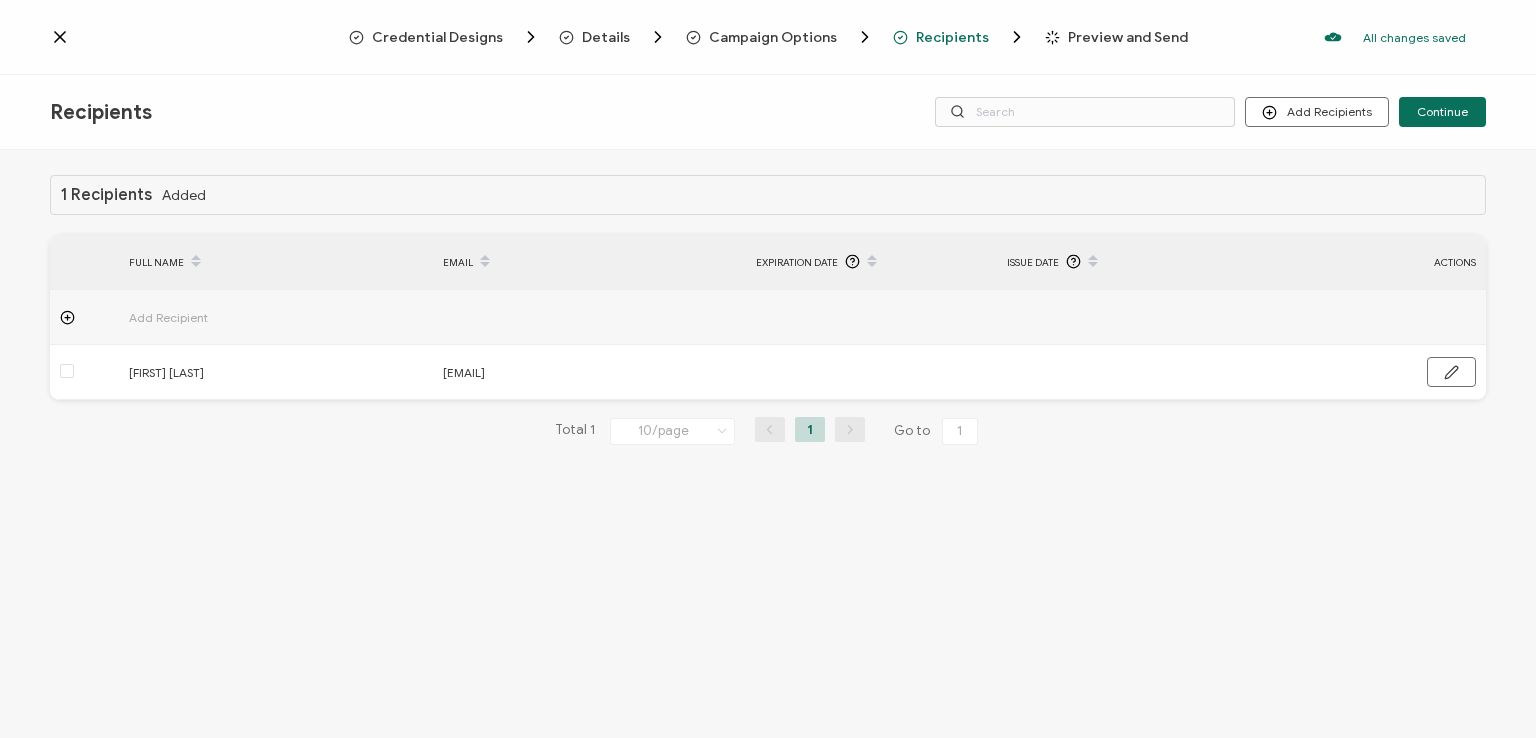 click on "Credential Designs       Details       Campaign Options       Recipients       Preview and Send
All changes saved
We save your content automatically as you keep working.
Changes are saved automatically. Any credentials sent from this campaign will update automatically. To undo modifications, re-edit the relevant element.
All changes saved
Last saved on 08/05/2025 09:43 AM" at bounding box center [768, 37] 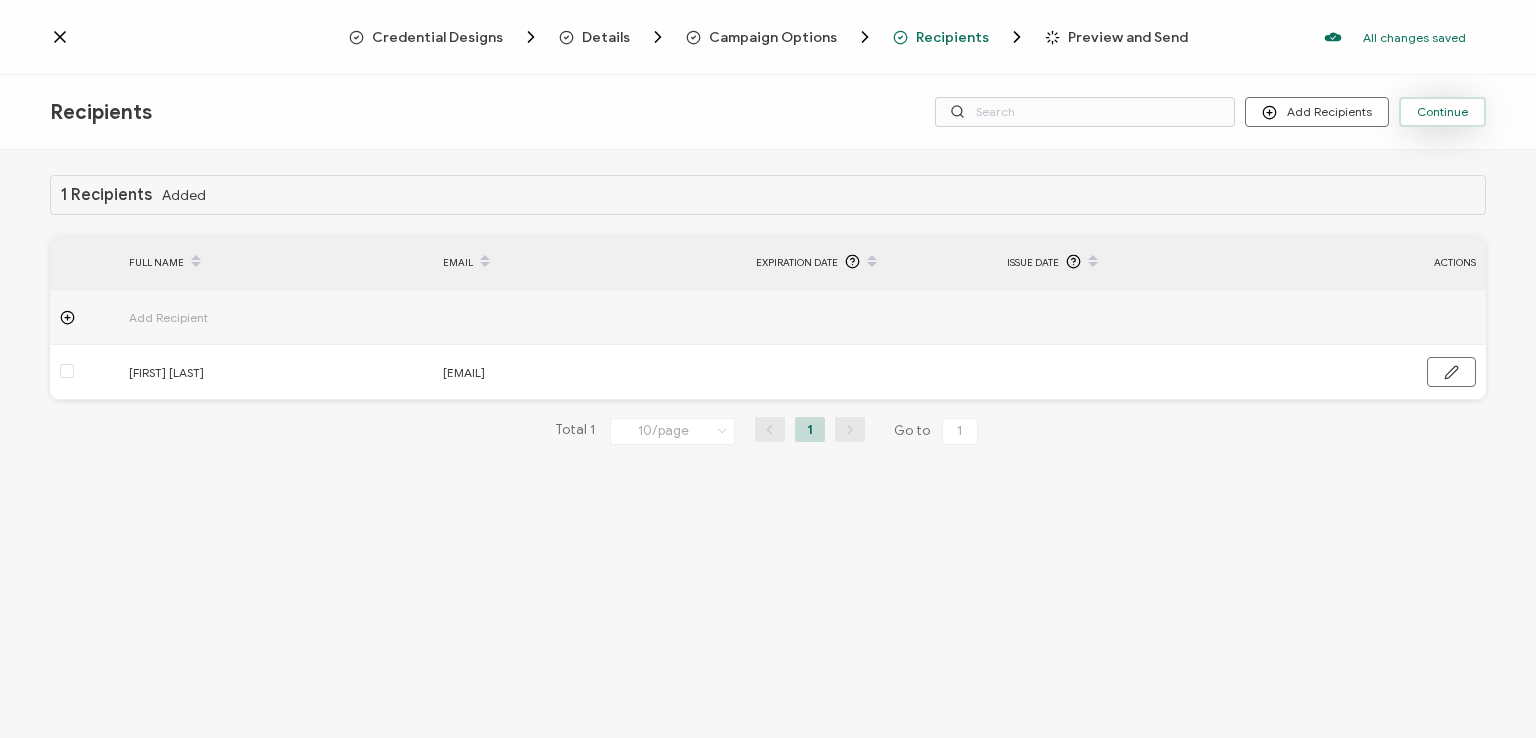 click on "Continue" at bounding box center [1442, 112] 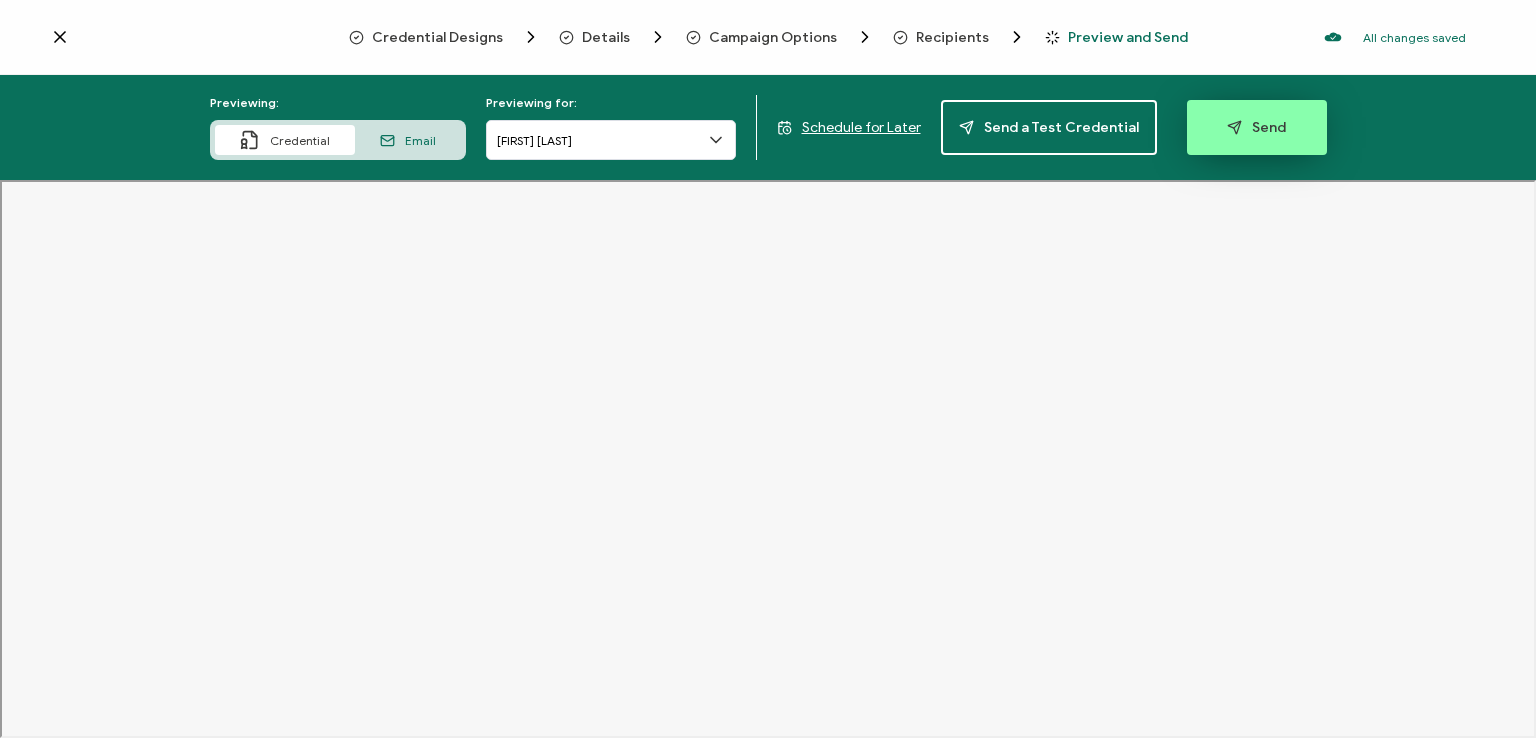 click on "Send" at bounding box center (1256, 127) 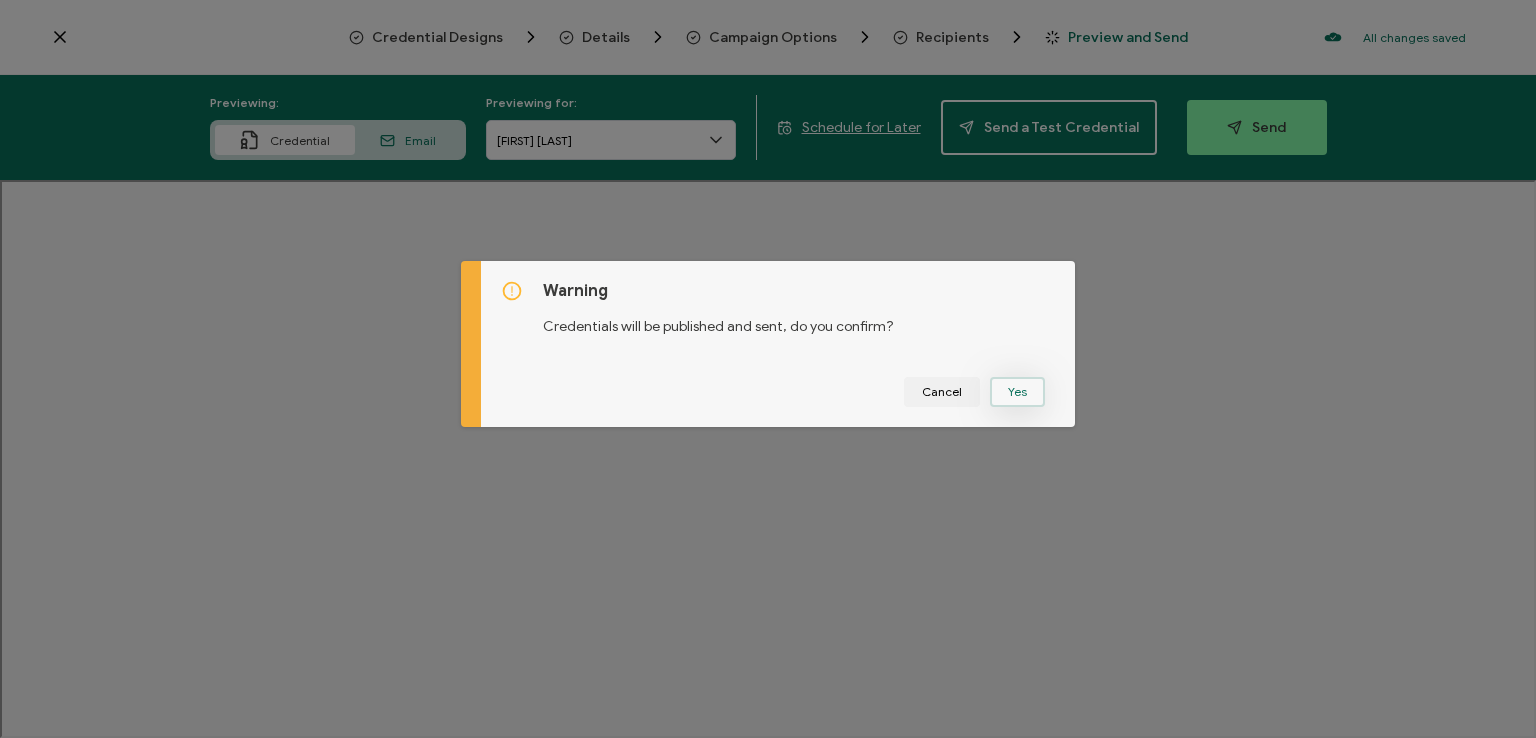 click on "Yes" at bounding box center [1017, 392] 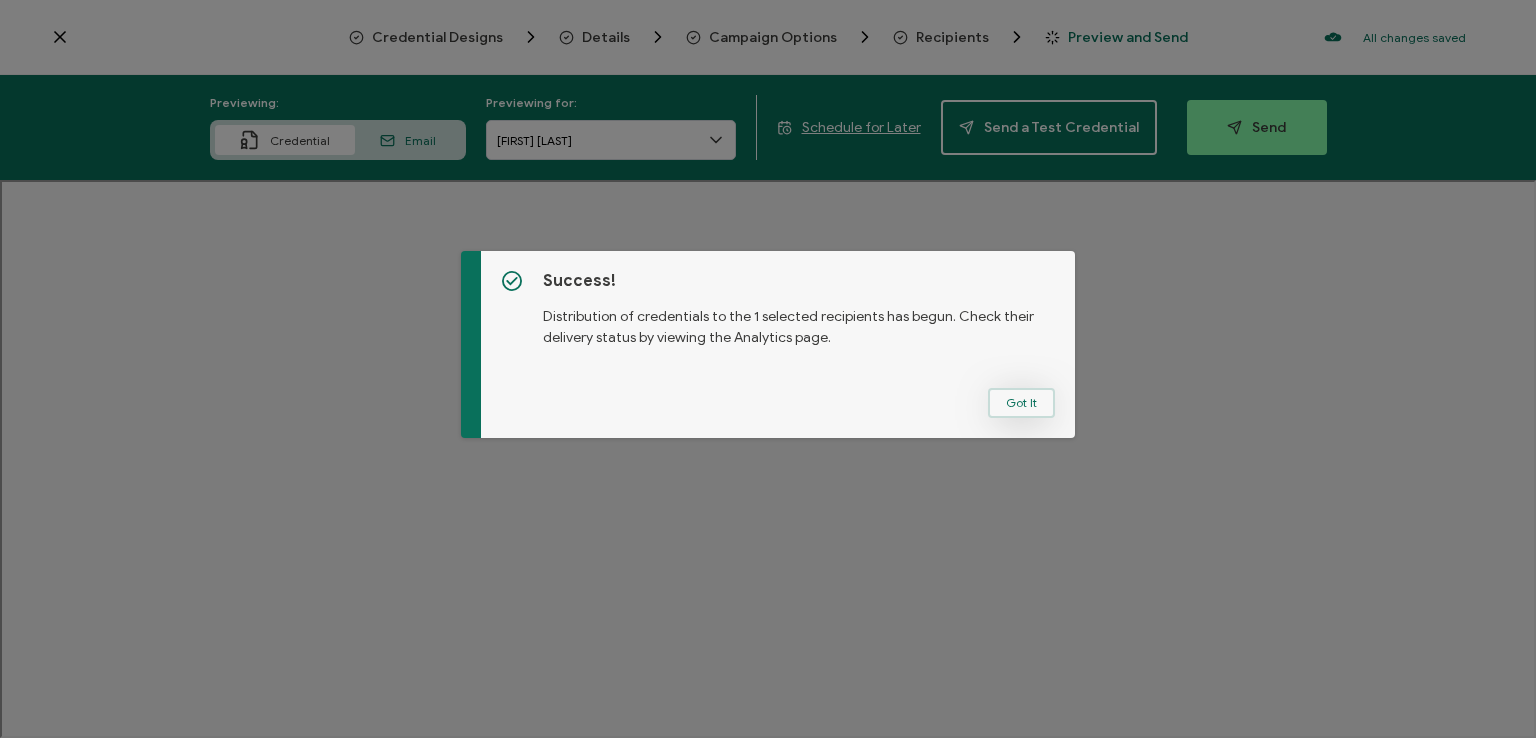 click on "Got It" at bounding box center (1021, 403) 